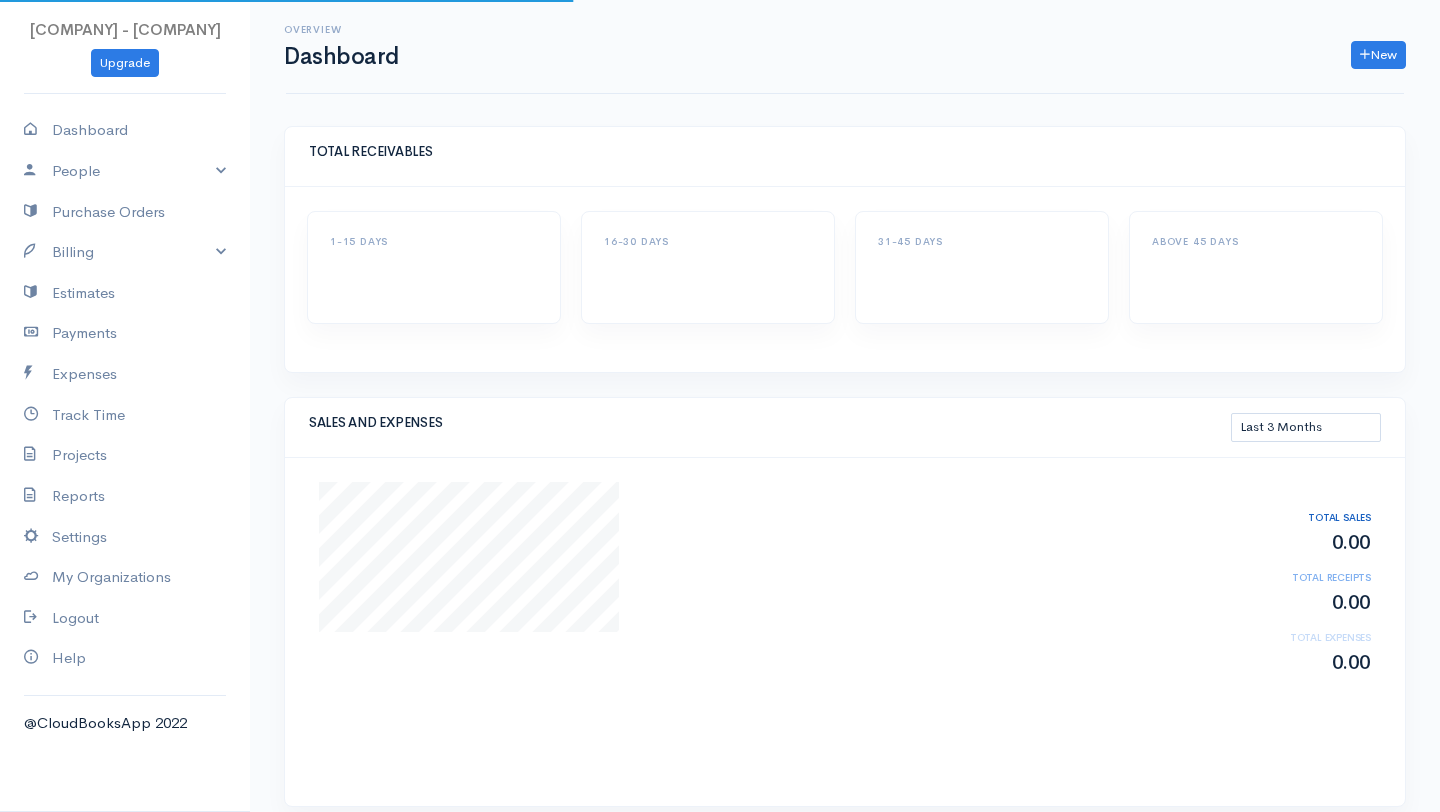 scroll, scrollTop: 0, scrollLeft: 0, axis: both 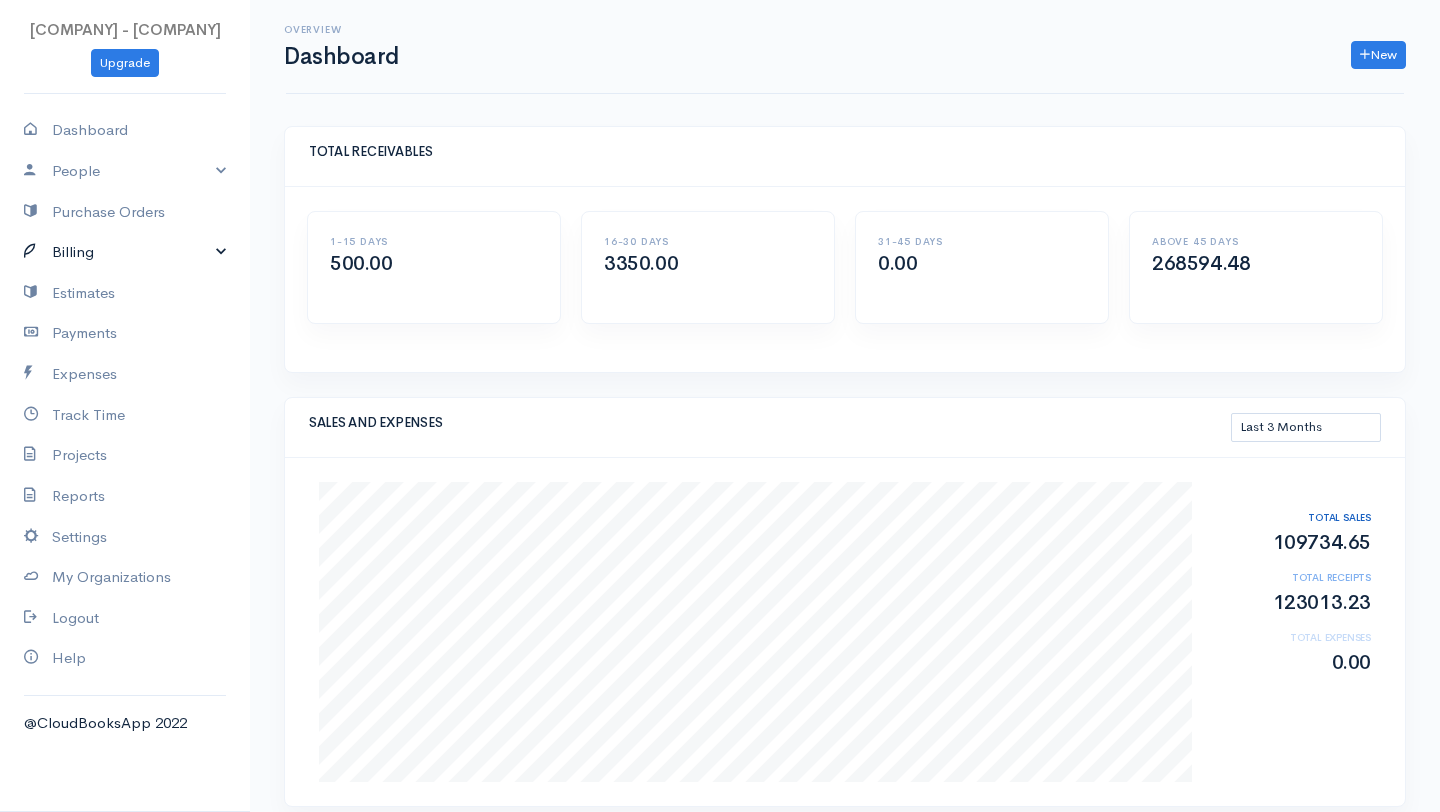 click on "Billing" at bounding box center [125, 252] 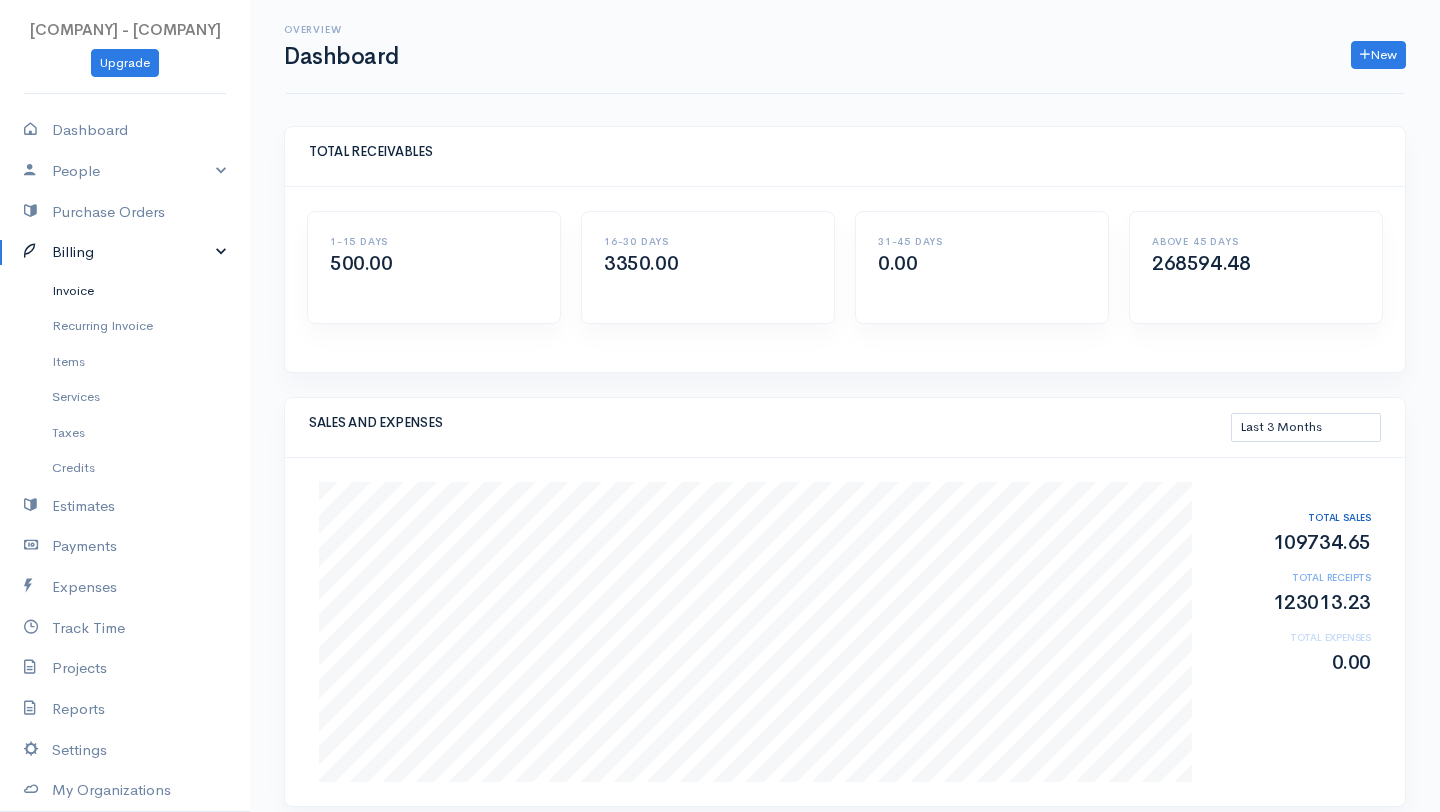 click on "Invoice" at bounding box center (125, 291) 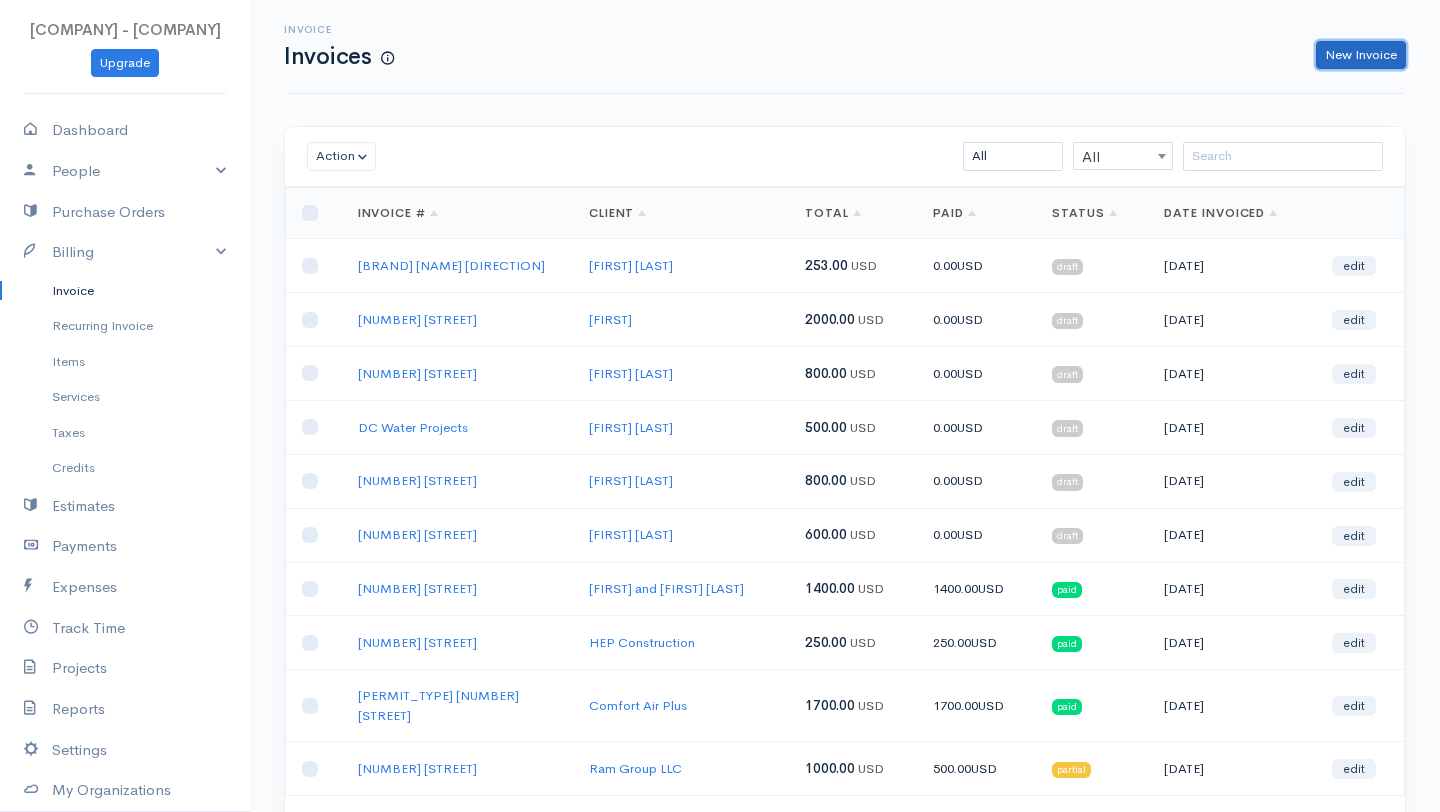 click on "New Invoice" at bounding box center [1361, 55] 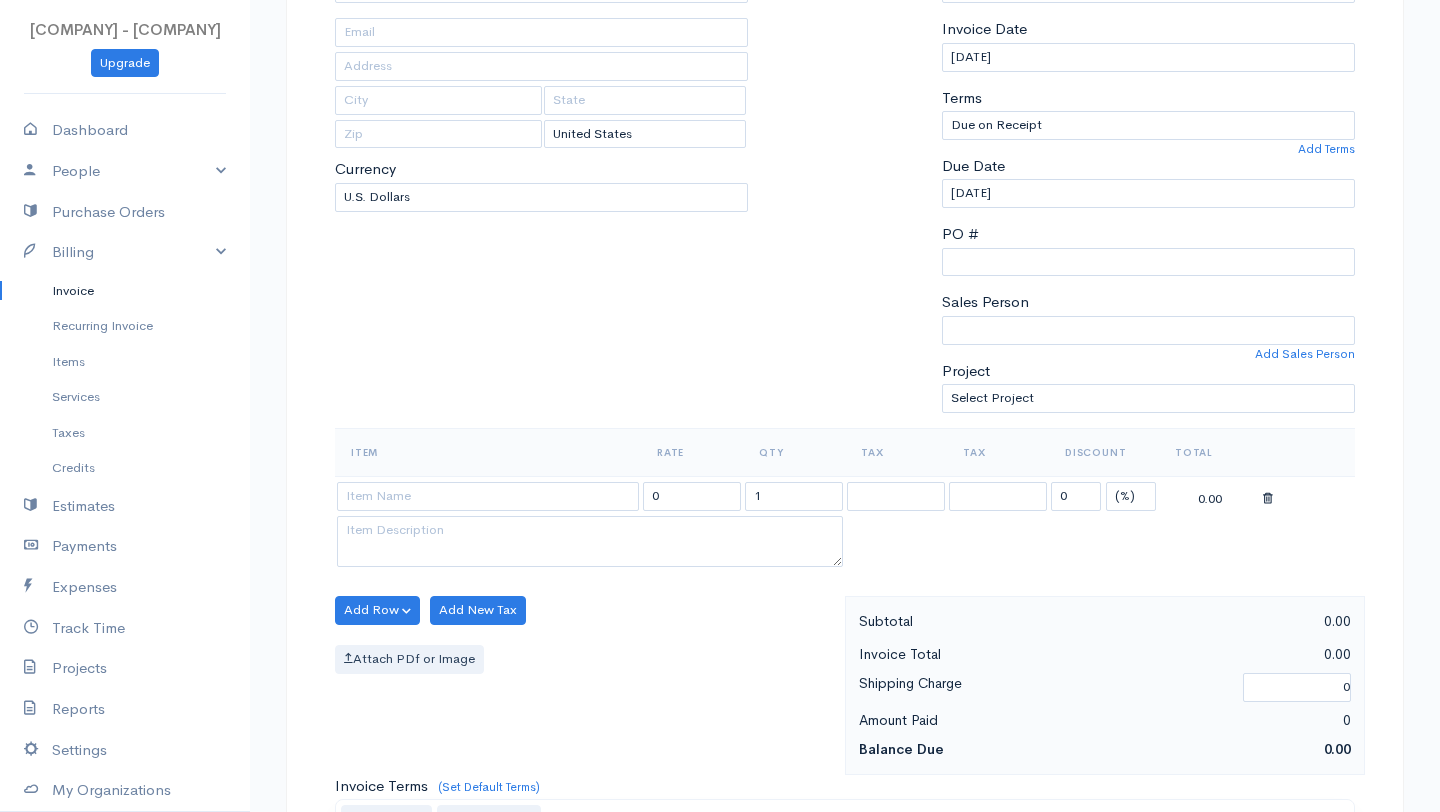 scroll, scrollTop: 439, scrollLeft: 0, axis: vertical 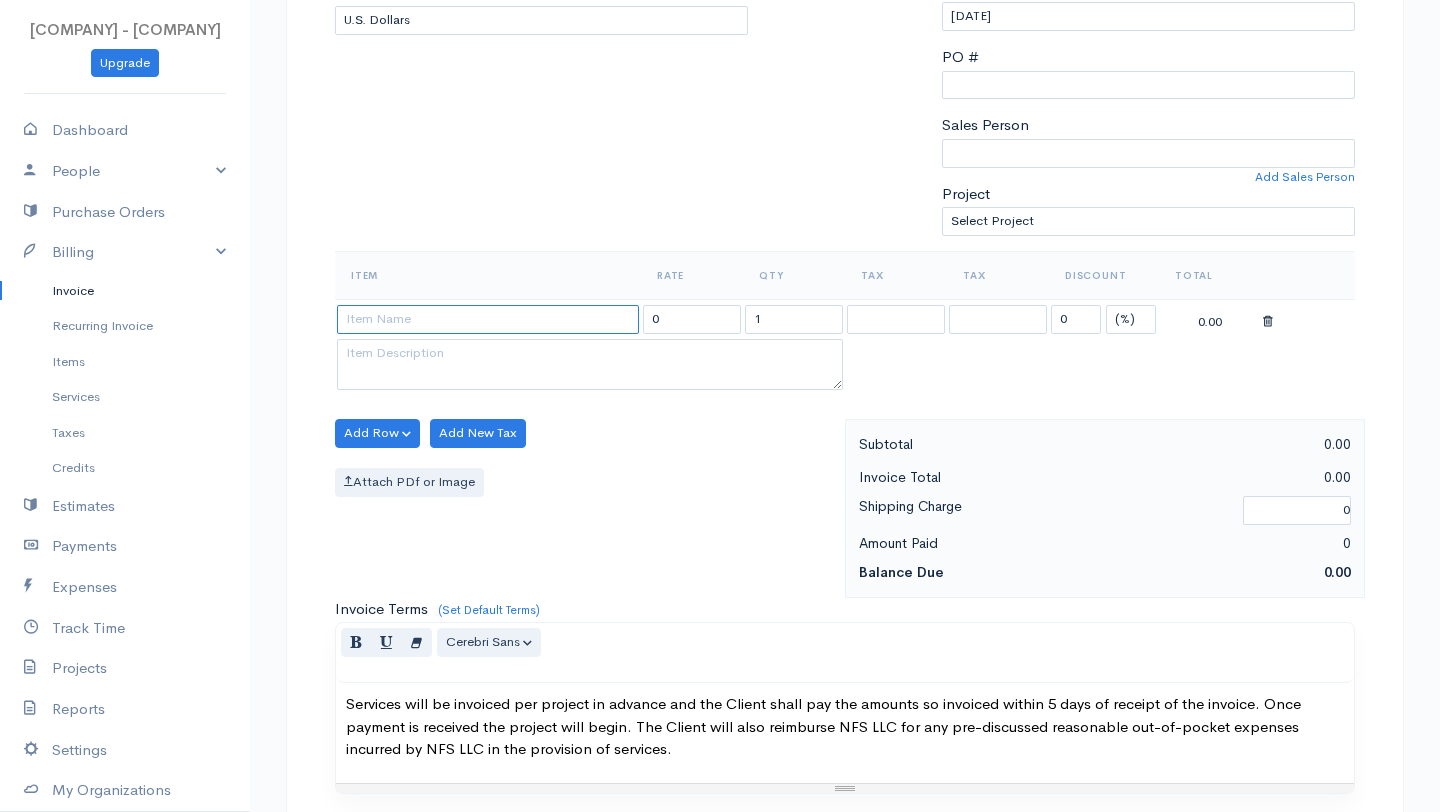 click at bounding box center (488, 319) 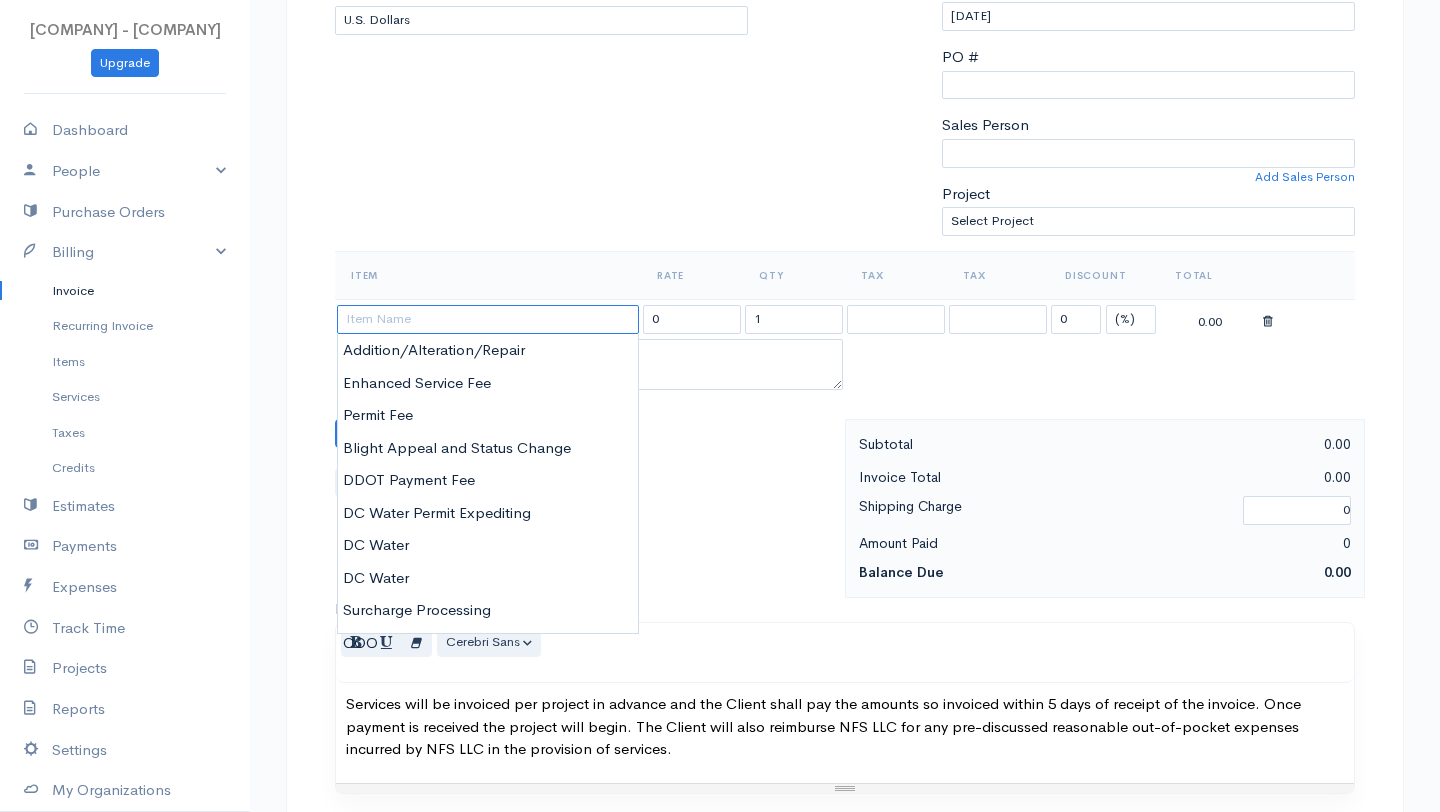 paste on "permit expediting fee : two units." 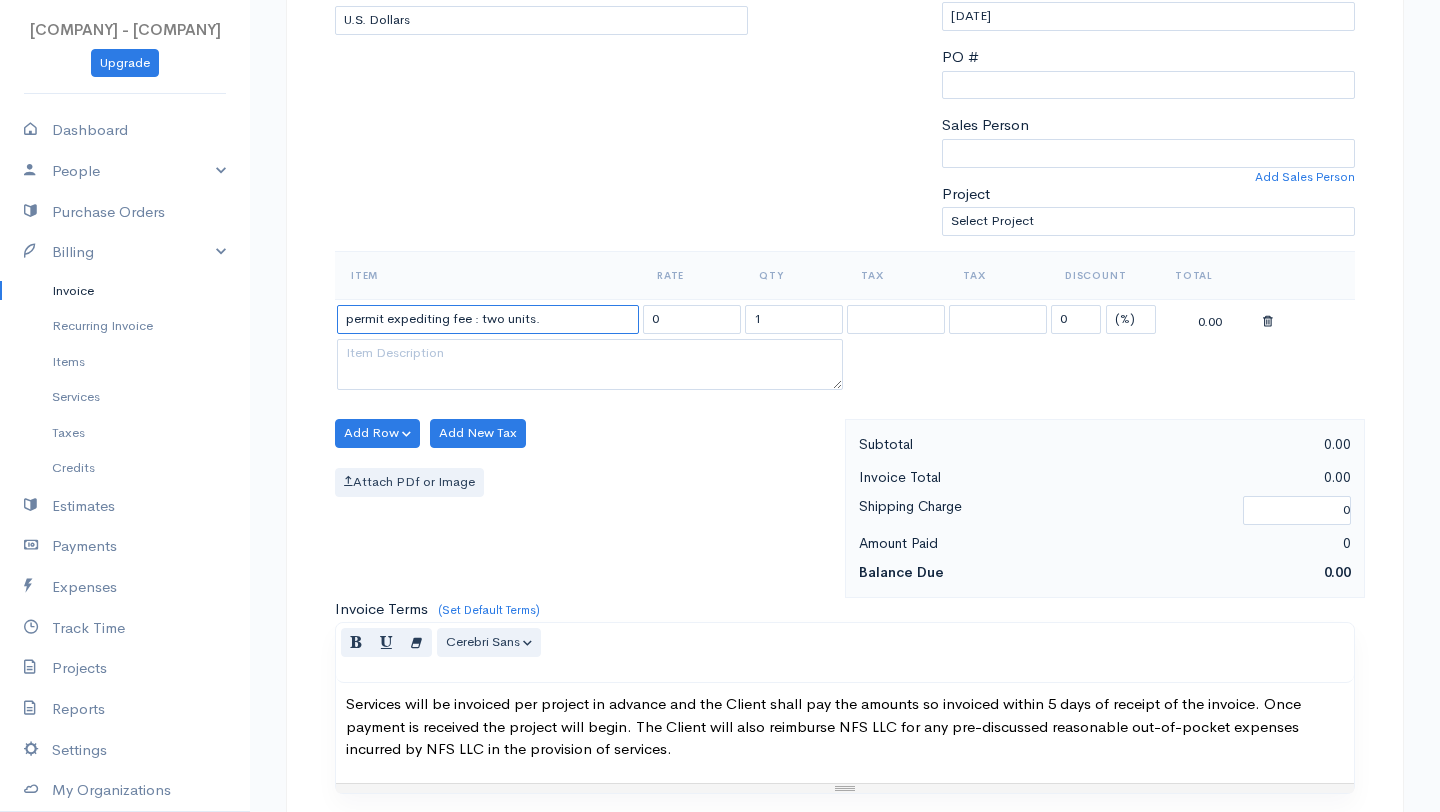 drag, startPoint x: 472, startPoint y: 321, endPoint x: 559, endPoint y: 328, distance: 87.28116 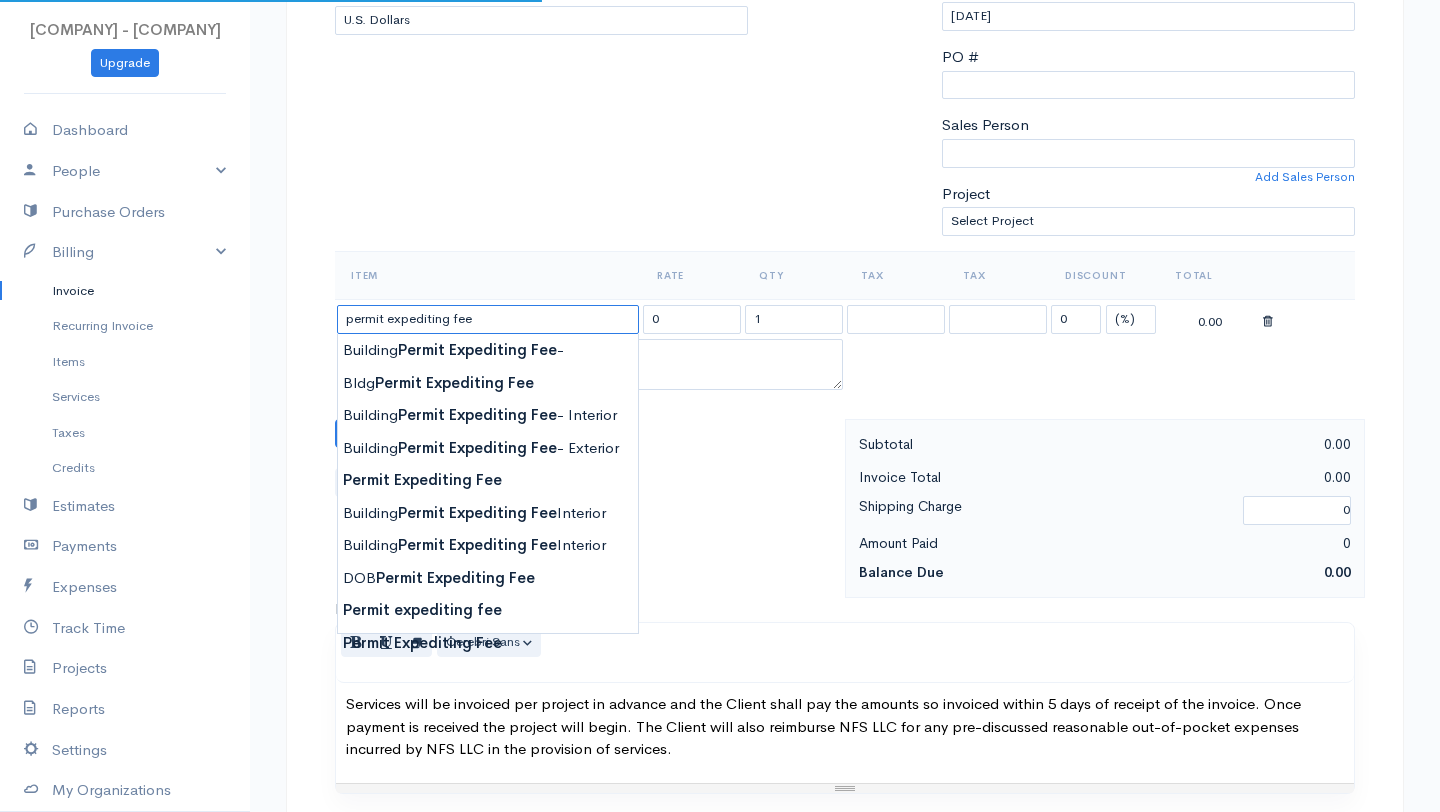 type on "Building Permit Expediting Fee-" 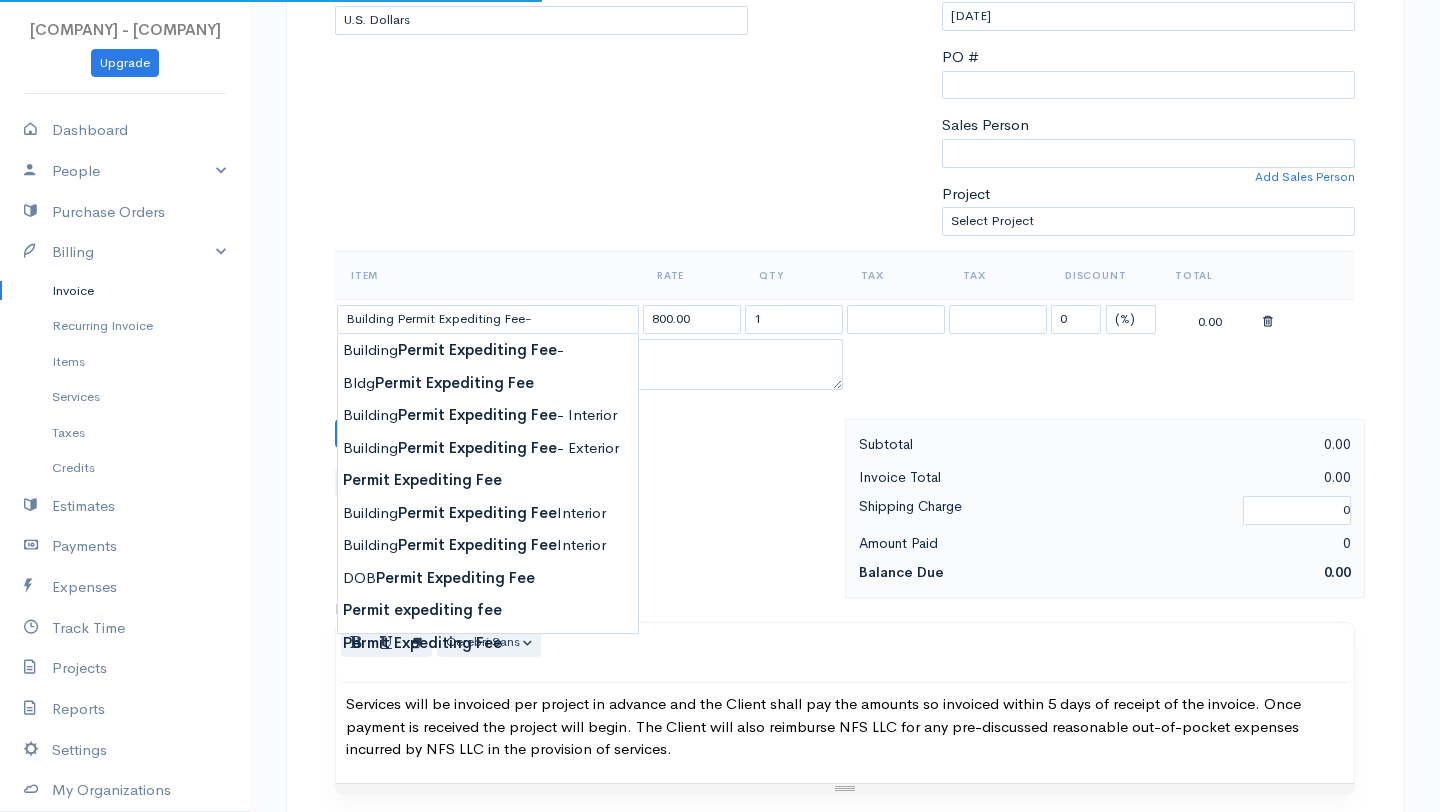 click on "[COMPANY] - [COMPANY]
Upgrade
Dashboard
People
Clients
Vendors
Staff Users
Purchase Orders
Billing
Invoice
Recurring Invoice
Items
Services
Taxes
Credits
Estimates
Payments
Expenses
Track Time
Projects
Reports
Settings
My Organizations
Logout
Help
@CloudBooksApp 2022
Invoice
New Invoice
DRAFT To [CHOOSE COUNTRY] United States Canada United Kingdom Afghanistan Albania Algeria American Samoa Andorra Anguilla Angola Antarctica Argentina 1" at bounding box center [720, 484] 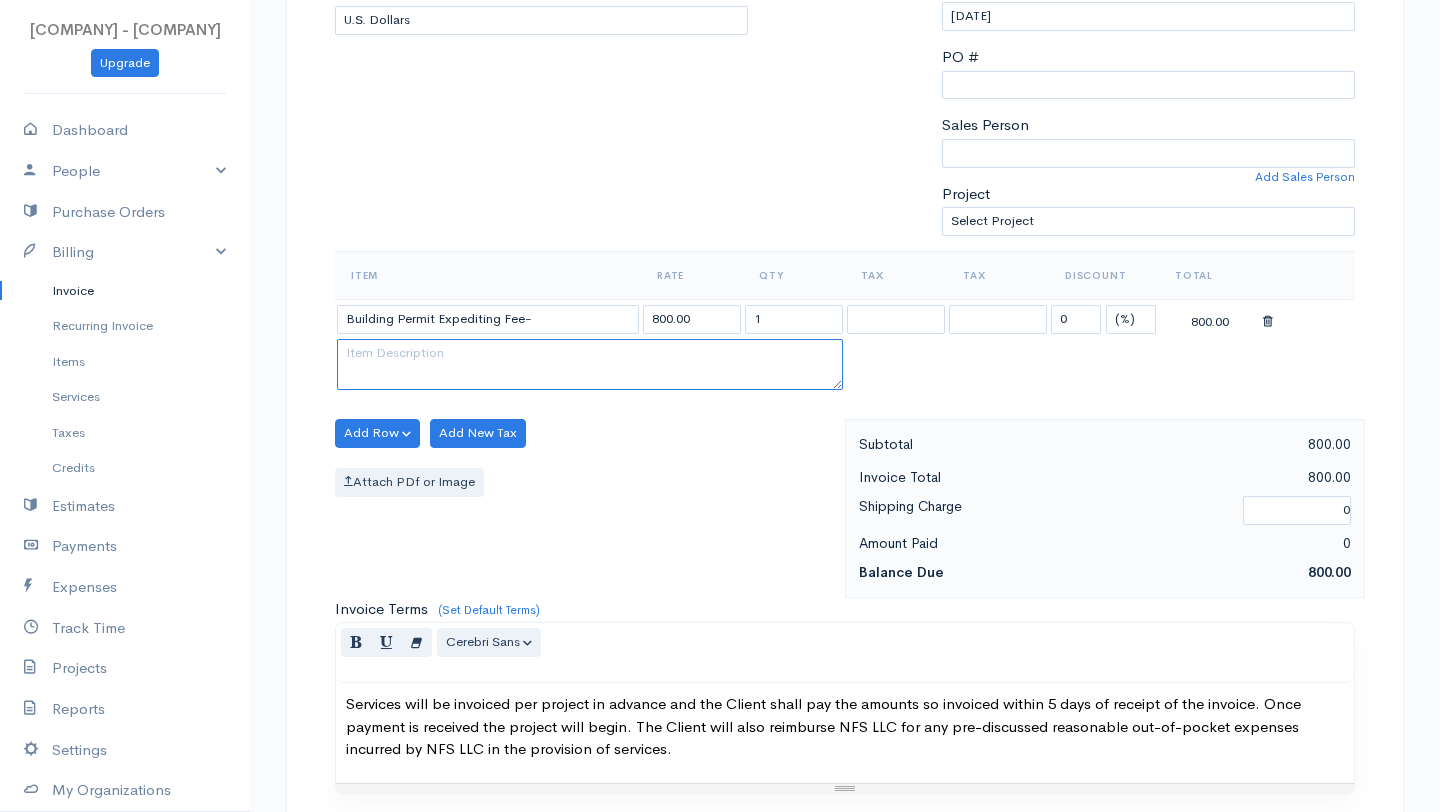 click at bounding box center [590, 365] 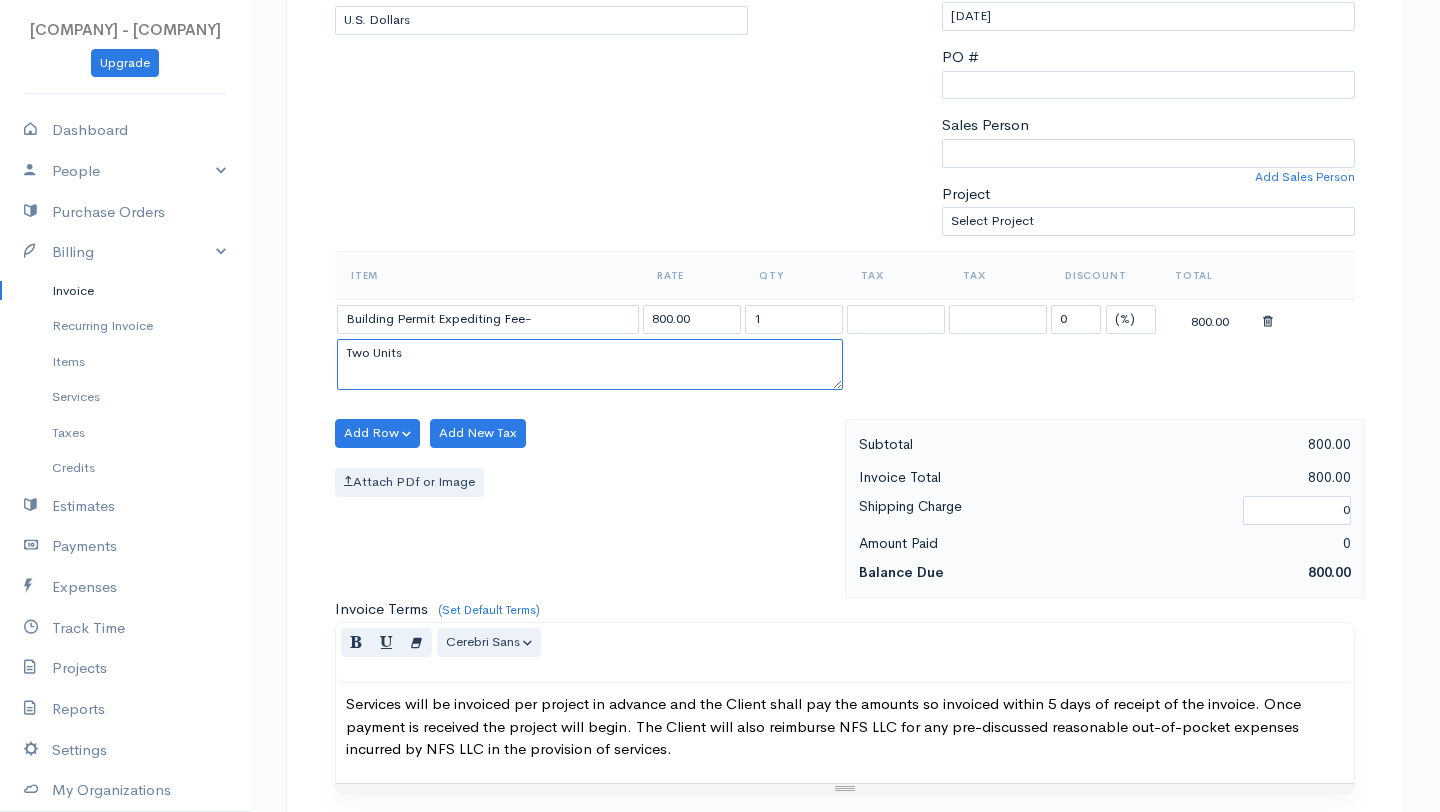 type on "Two Units" 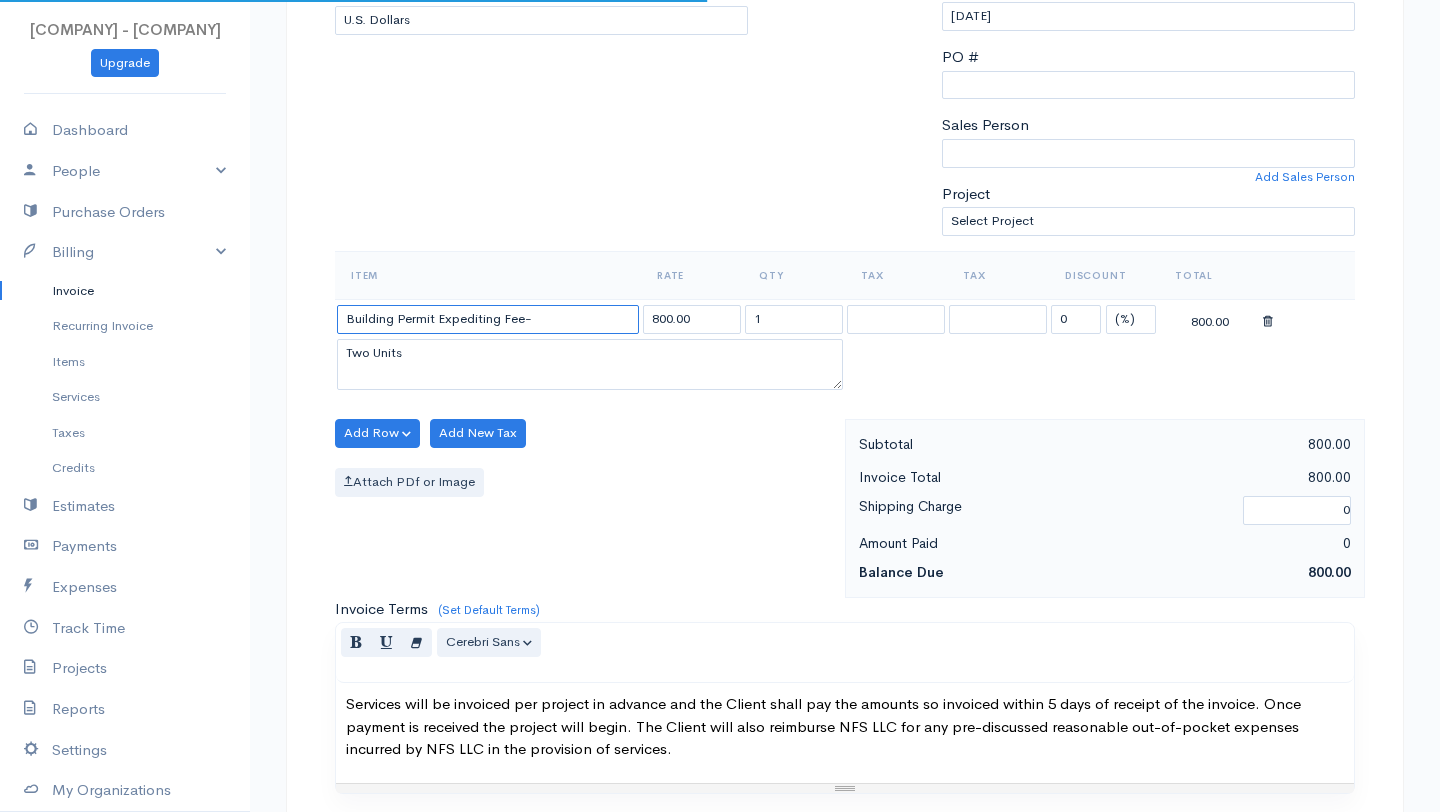 drag, startPoint x: 397, startPoint y: 322, endPoint x: 299, endPoint y: 323, distance: 98.005104 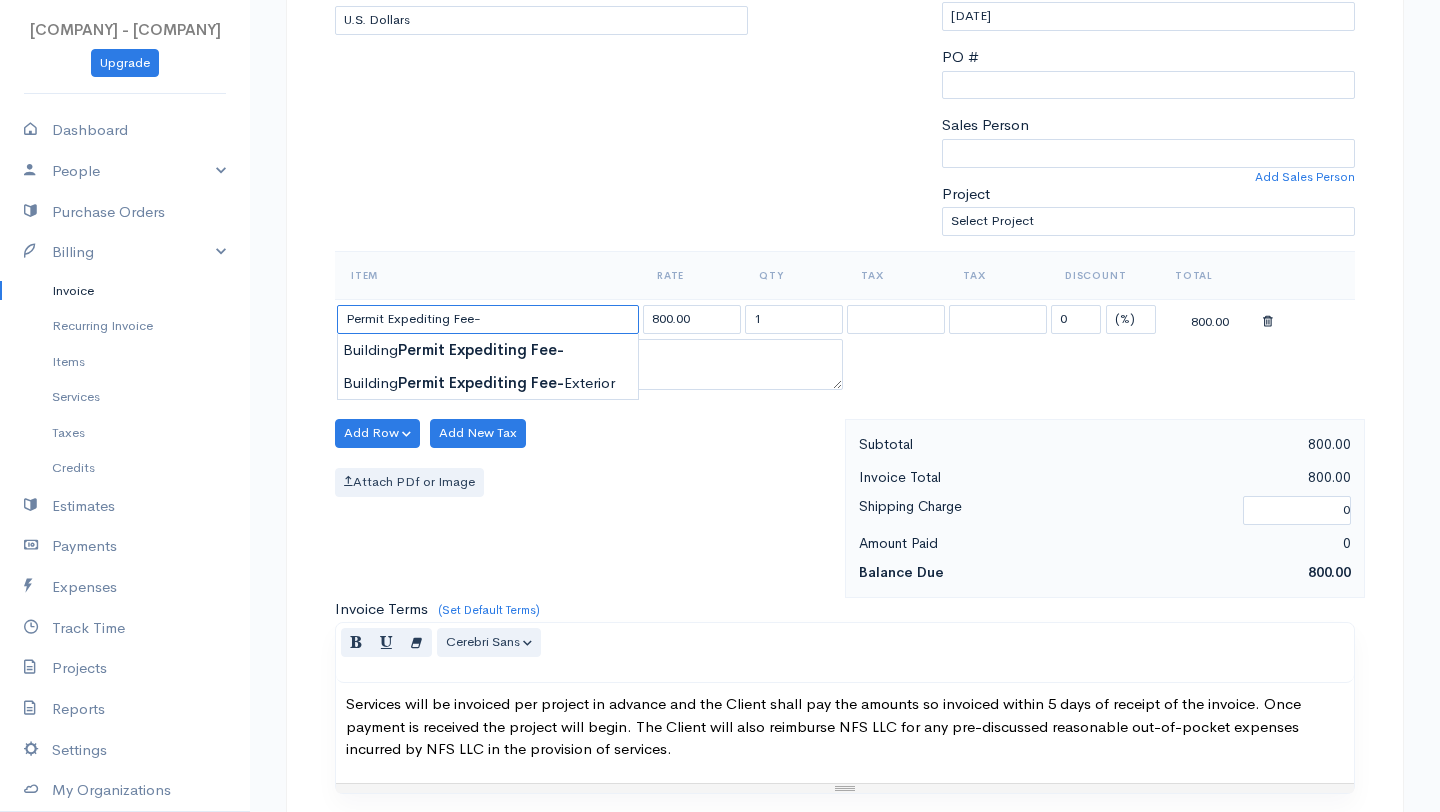 click on "Permit Expediting Fee-" at bounding box center (488, 319) 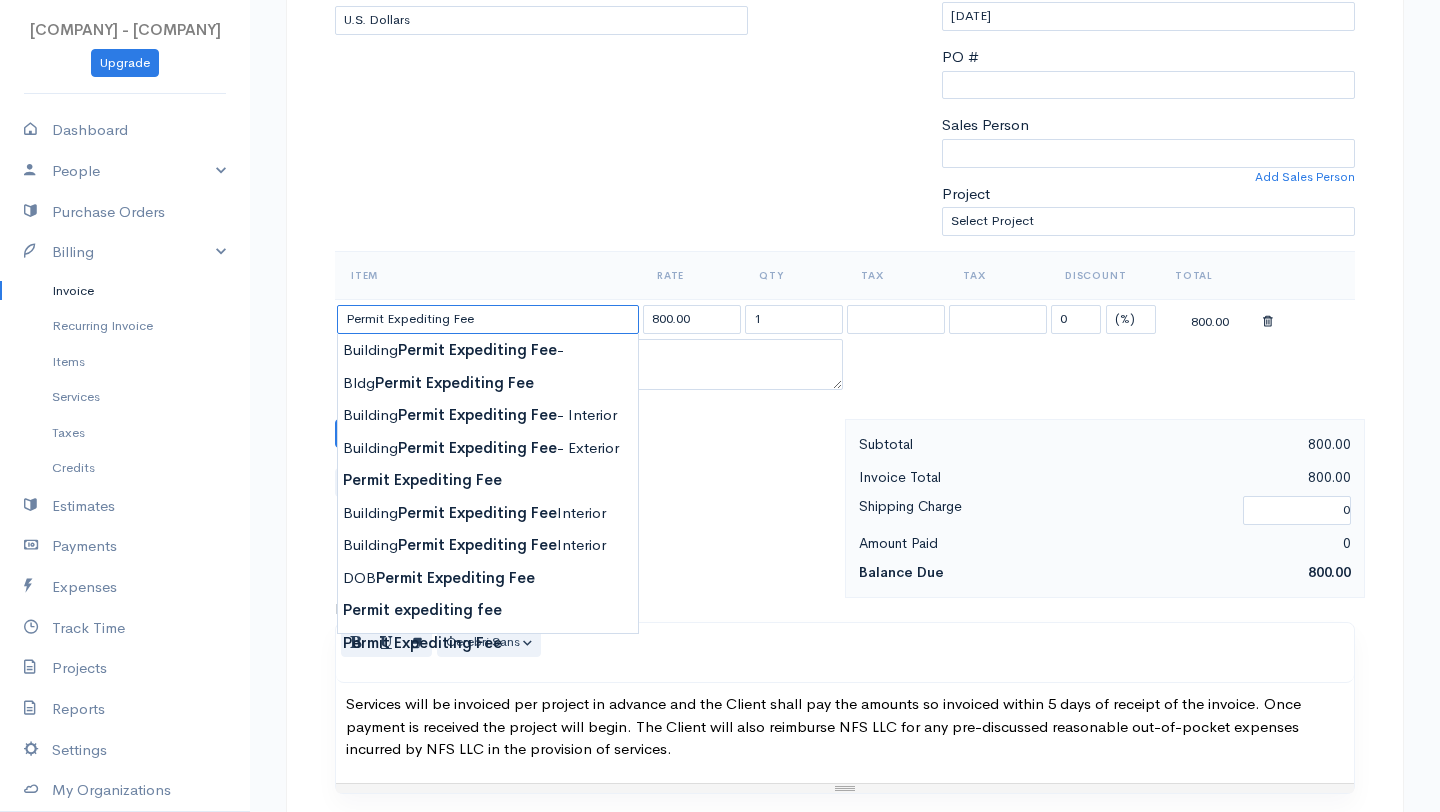 type on "Permit Expediting Fee" 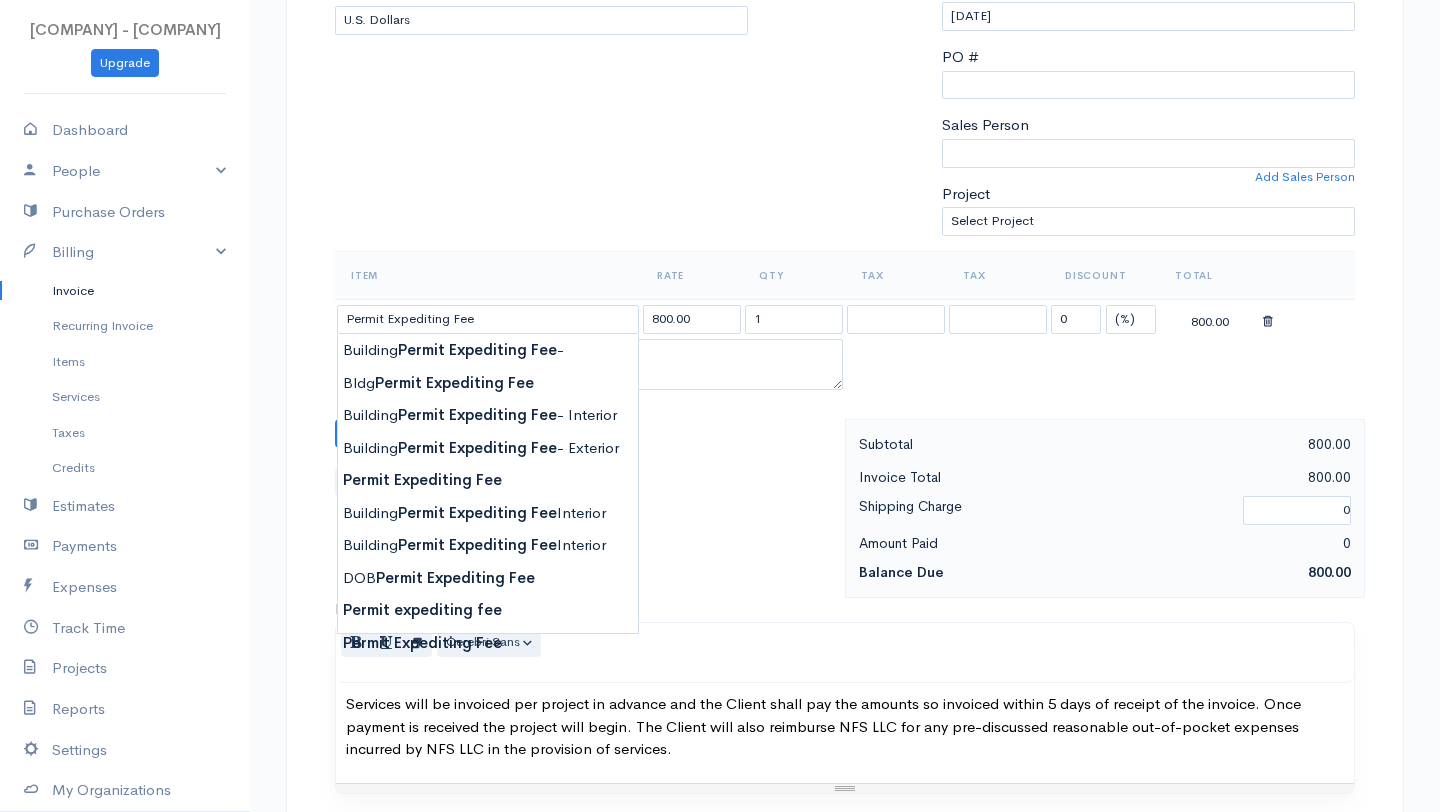 click on "To [Choose Country] United States Canada United Kingdom Afghanistan Albania Algeria American Samoa Andorra Anguilla Angola Antarctica Antigua and Barbuda Argentina Armenia Aruba Australia Austria Azerbaijan Bahamas Bahrain Bangladesh Barbados Belgium Belize Benin Bermuda Bhutan Bolivia Bosnia and Herzegovina Botswana Bouvet Island Brazil British Indian Ocean Territory Brunei Darussalam Bulgaria Burkina Faso Burundi Cambodia Cameroon Canada Cape Verde Cayman Islands Central African Republic Chad Chile China Christmas Island Cocos (Keeling Islands) Colombia Comoros Congo Cook Islands Costa Rica Cote D'Ivoire (Ivory Coast) Croatia (Hrvatska) Cuba Curacao Cyprus Czech Republic Democratic Republic of the Congo Denmark Djibouti Dominica Dominican Republic East Timor Egypt El Salvador Ecuador Equatorial Guinea Eritrea Estonia Ethiopia Falkland Islands (Malvinas) Faroe Islands Federated States of Micronesia Fiji Finland France France, Metropolitan French Guiana French Polynesia French Southern Territories Gabon Ghana" at bounding box center (541, 12) 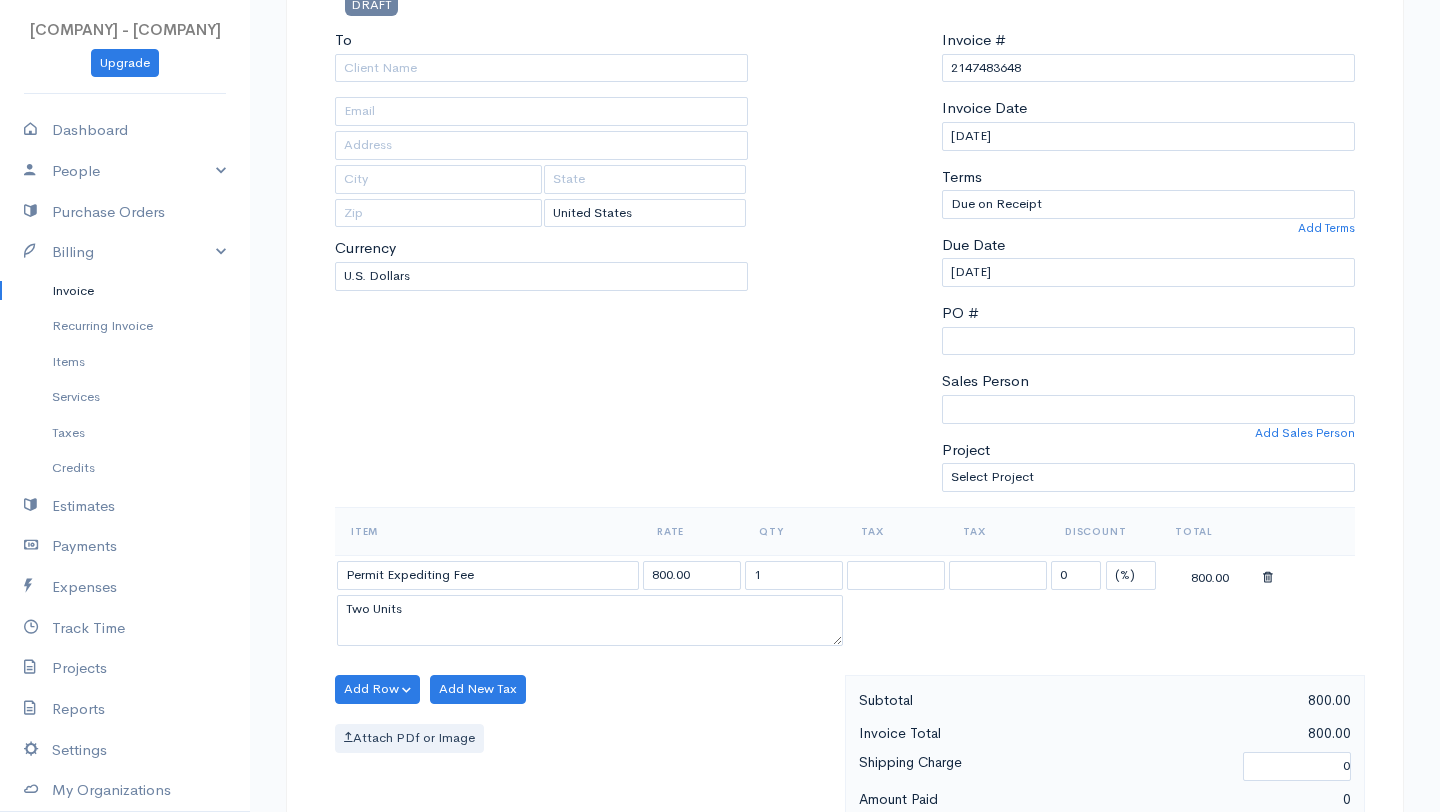 scroll, scrollTop: 0, scrollLeft: 0, axis: both 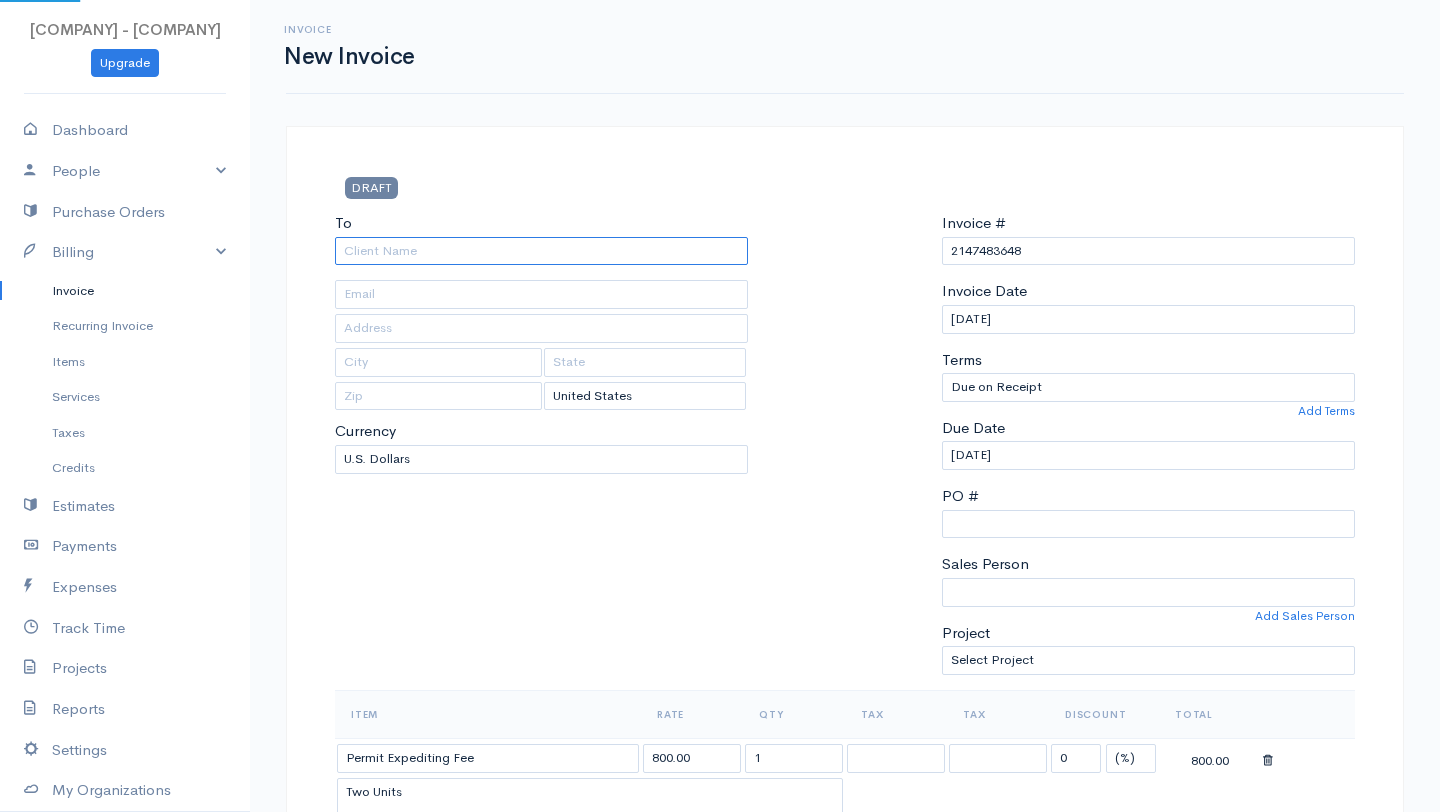 click on "To" at bounding box center [541, 251] 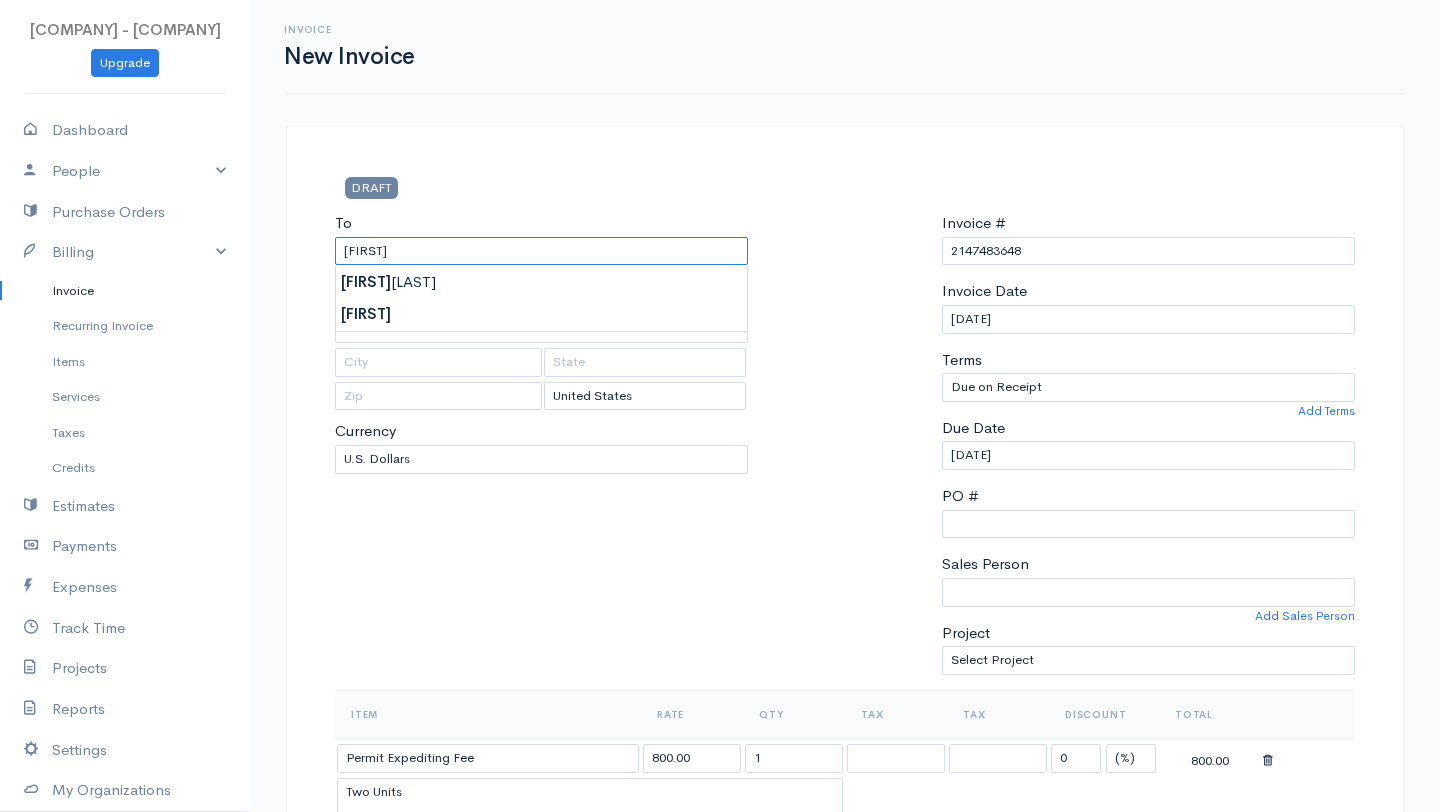 type on "[FIRST] [LAST]" 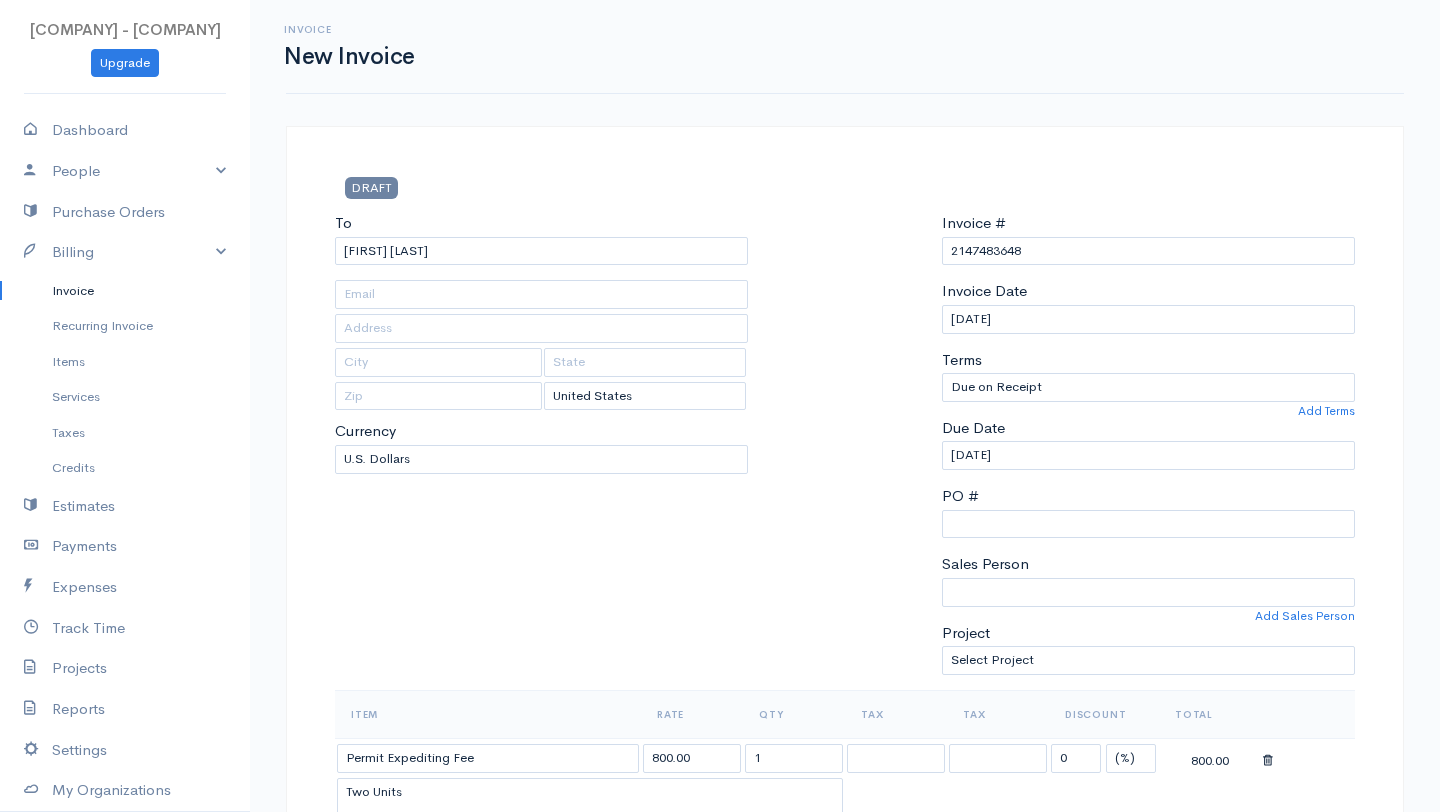 click on "[COMPANY] - [COMPANY]
Upgrade
Dashboard
People
Clients
Vendors
Staff Users
Purchase Orders
Billing
Invoice
Recurring Invoice
Items
Services
Taxes
Credits
Estimates
Payments
Expenses
Track Time
Projects
Reports
Settings
My Organizations
Logout
Help
@CloudBooksApp 2022
Invoice
New Invoice
DRAFT To [FIRST] [LAST] [Choose Country] United States Canada United Kingdom Afghanistan Albania Algeria American Samoa Andorra Anguilla Angola Antarctica Argentina Chad" at bounding box center [720, 923] 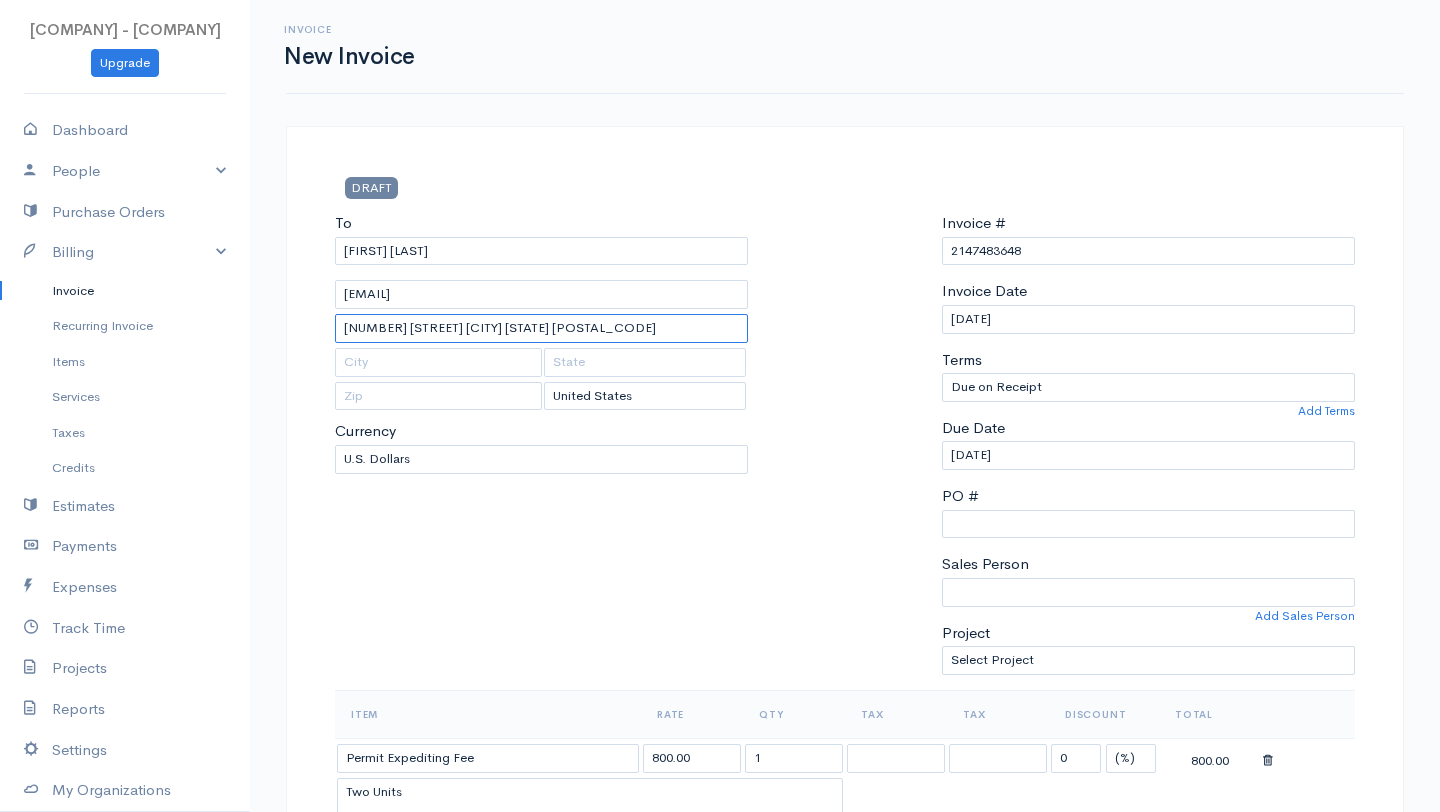 click on "[NUMBER] [STREET] [CITY] [STATE] [POSTAL_CODE]" at bounding box center [541, 328] 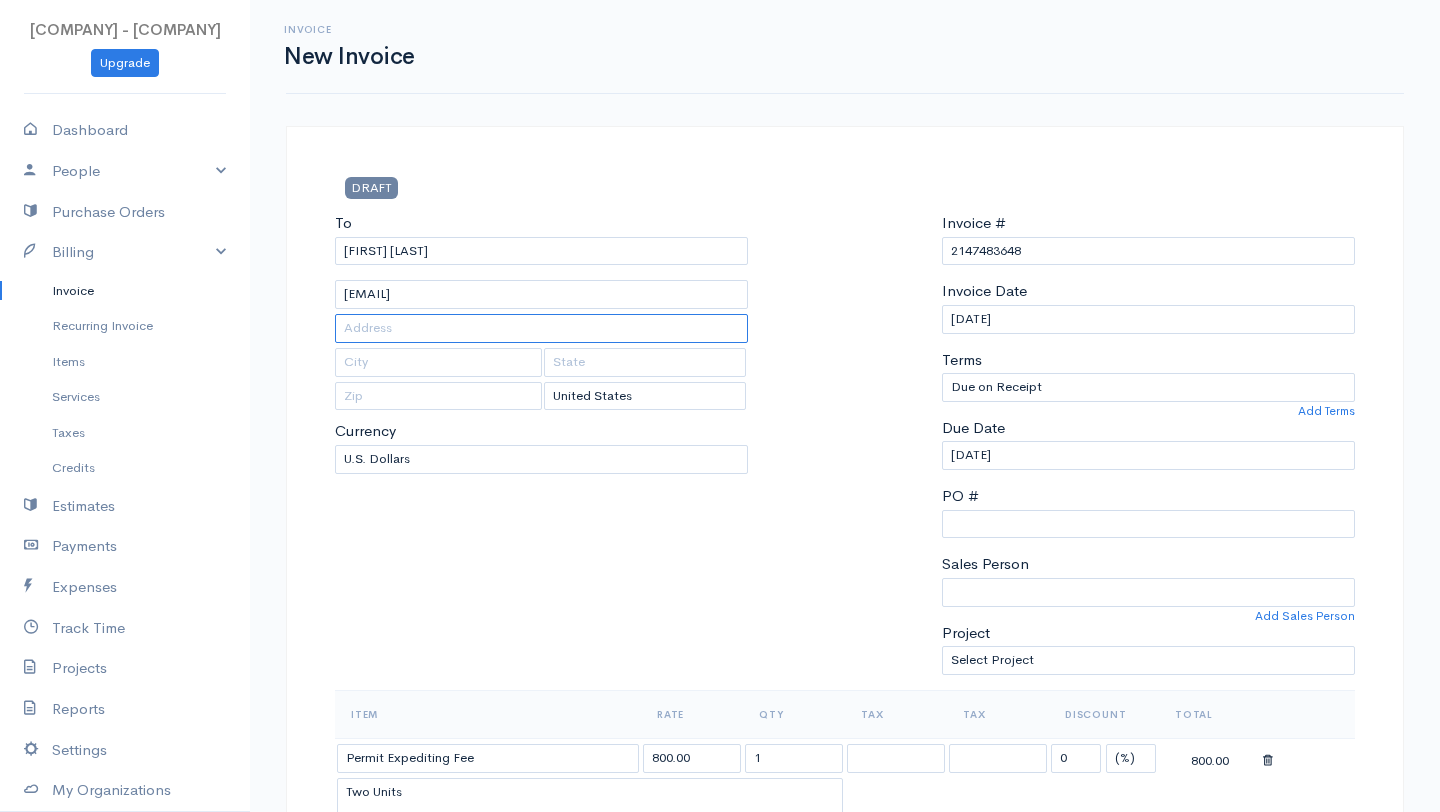 type 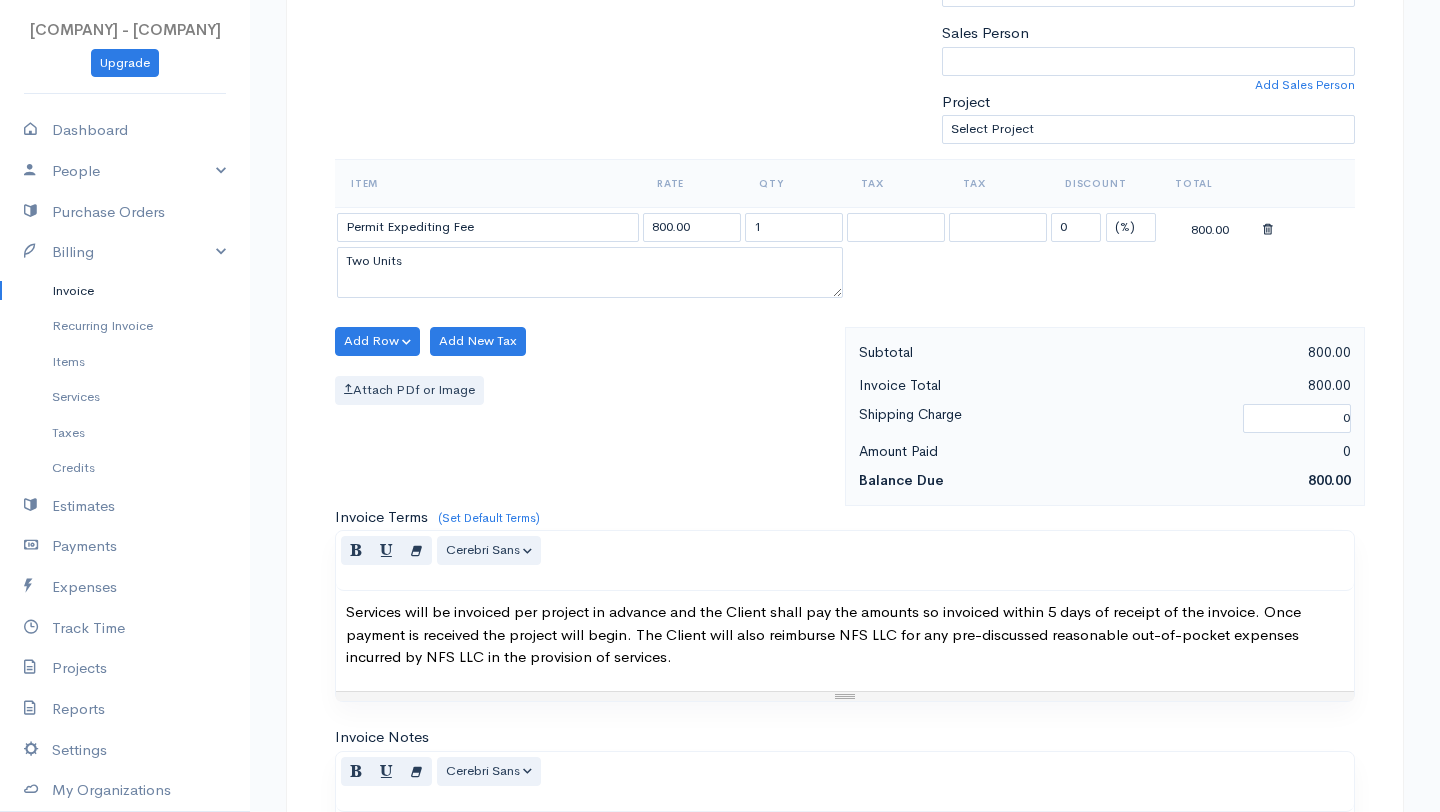 scroll, scrollTop: 533, scrollLeft: 0, axis: vertical 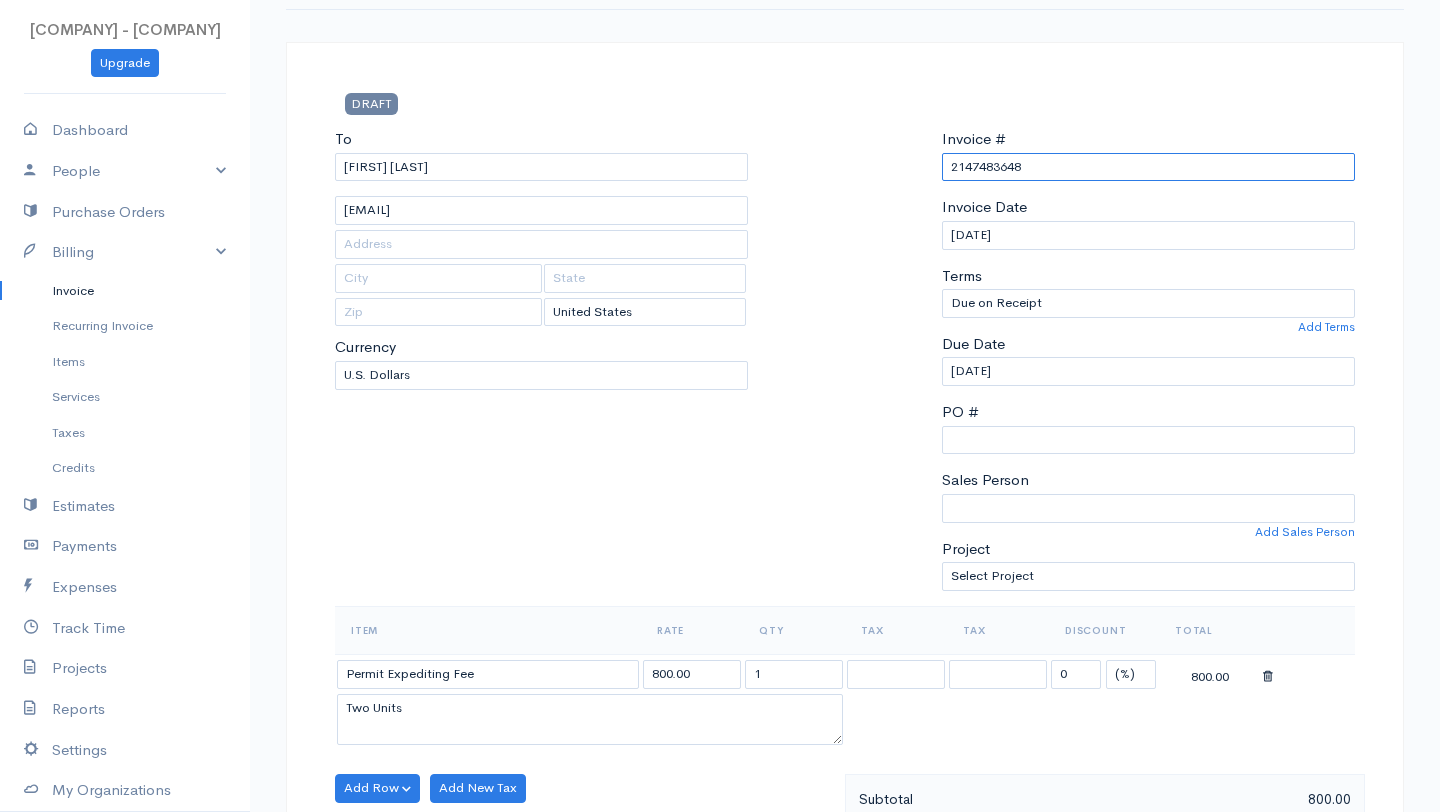 click on "2147483648" at bounding box center (1148, 167) 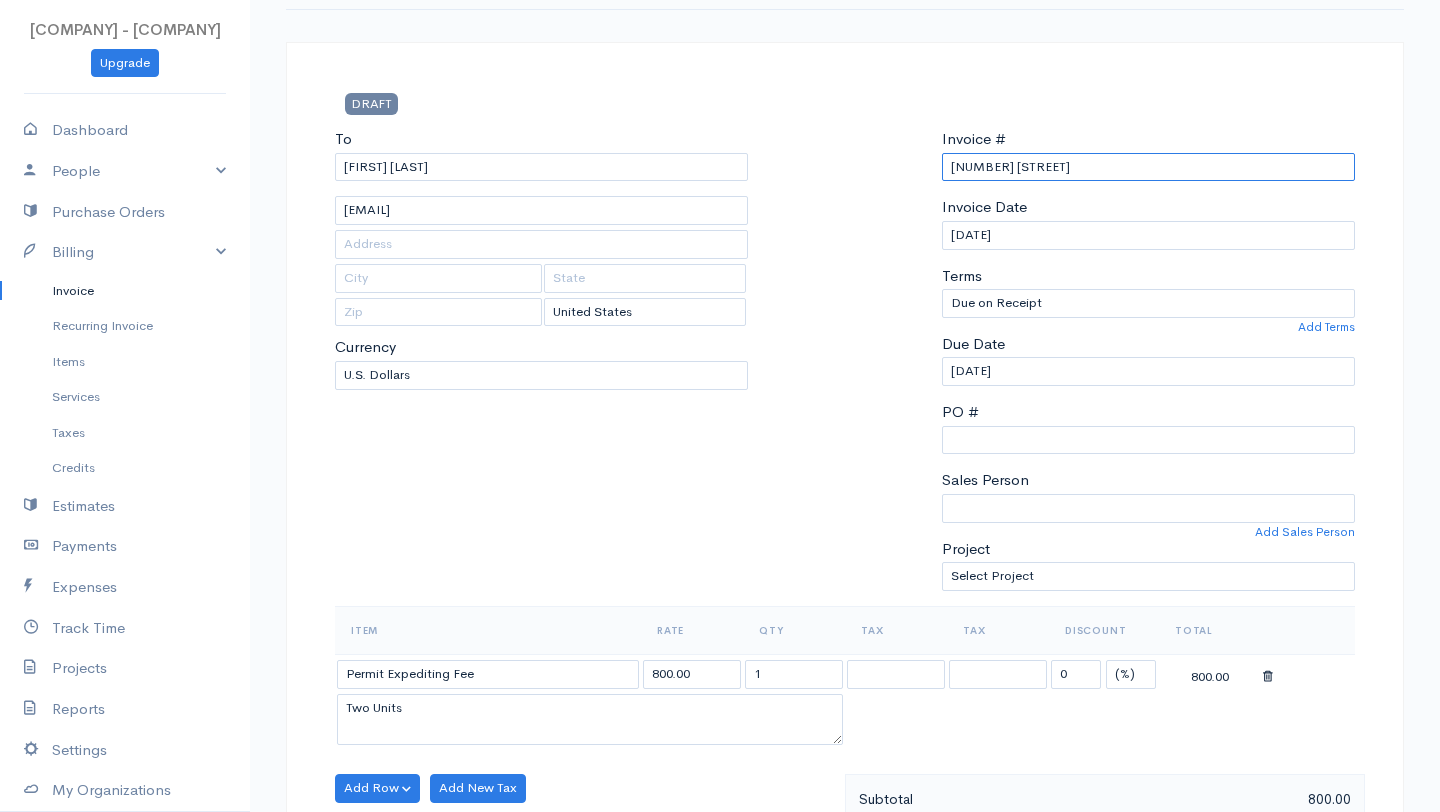 type on "[NUMBER] [STREET]" 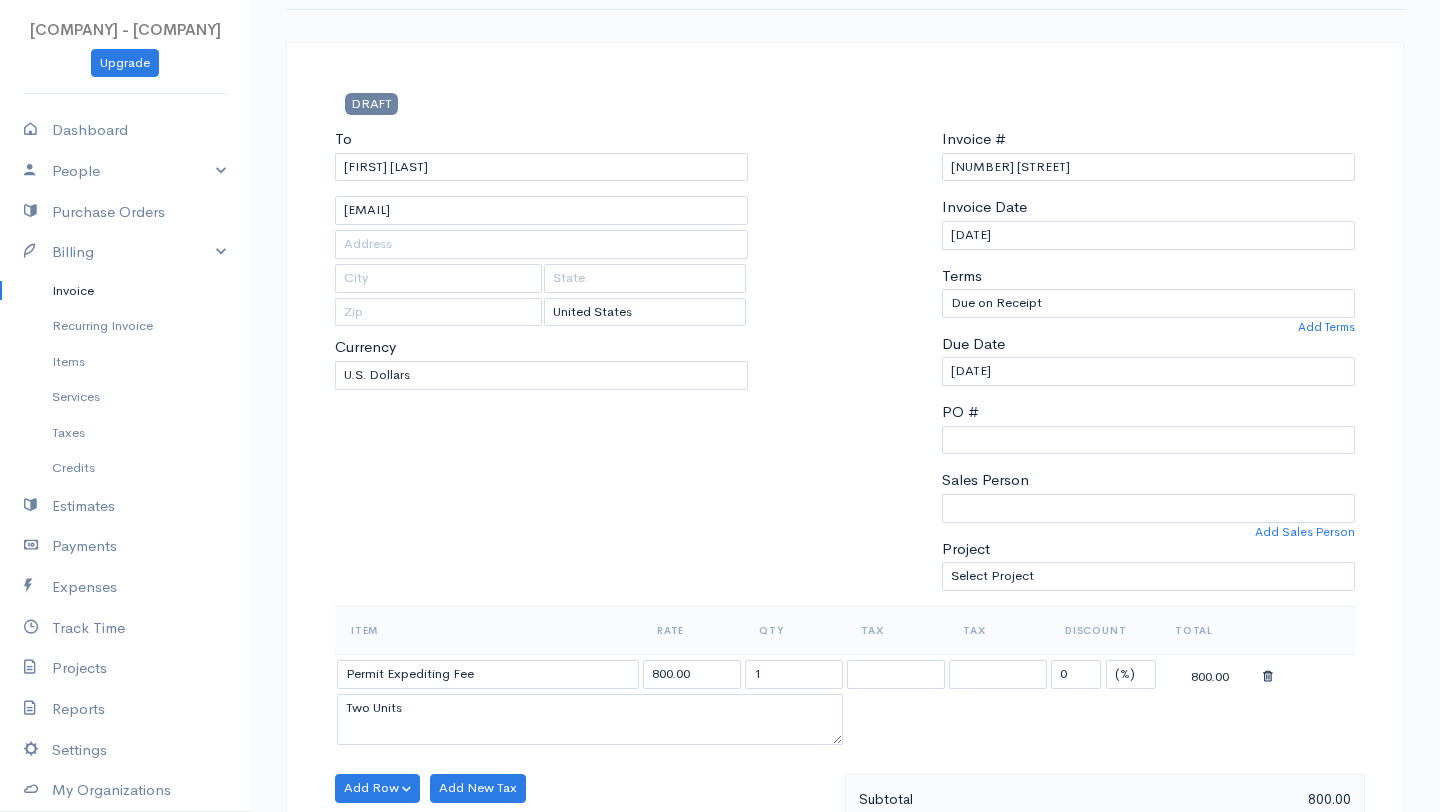 click at bounding box center [844, 367] 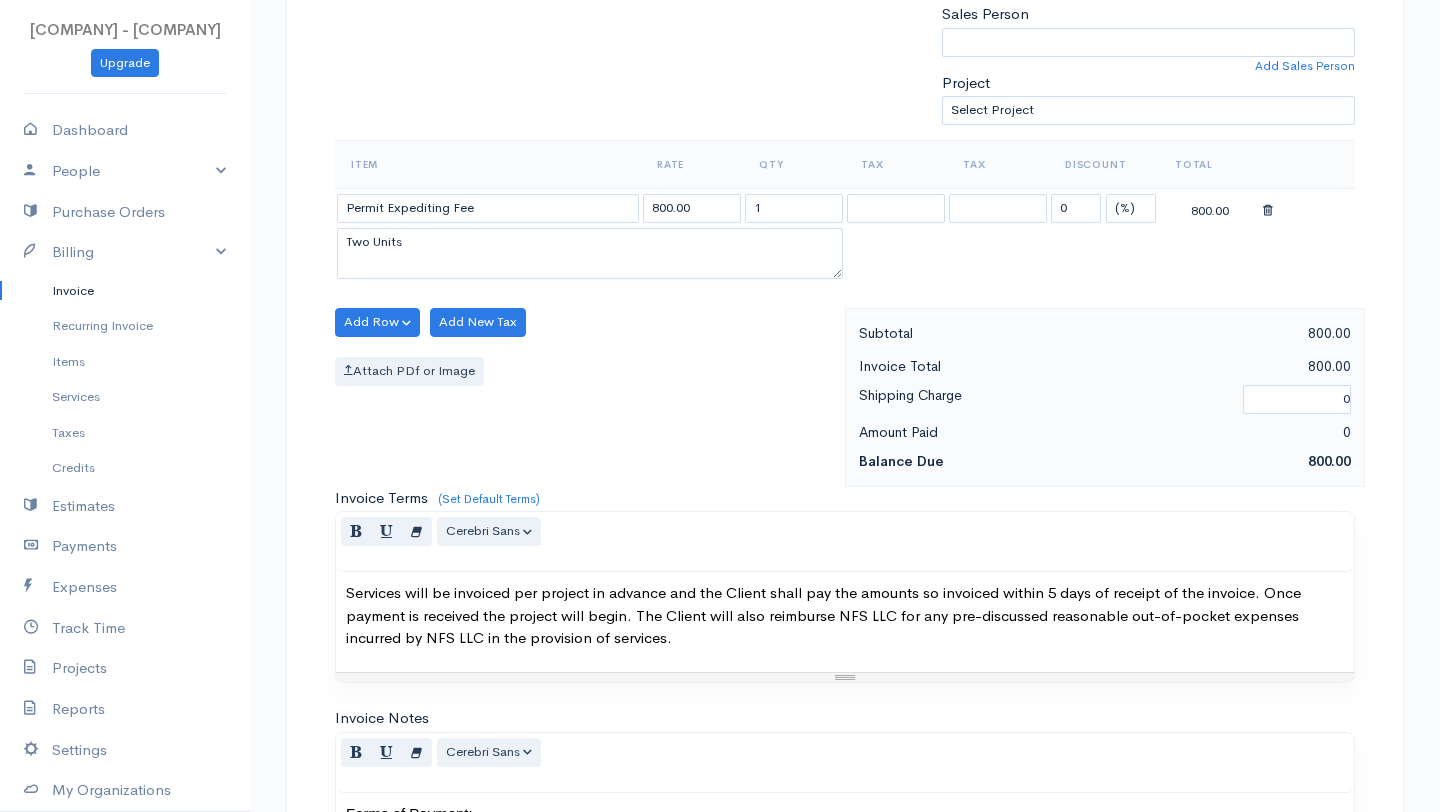 scroll, scrollTop: 530, scrollLeft: 0, axis: vertical 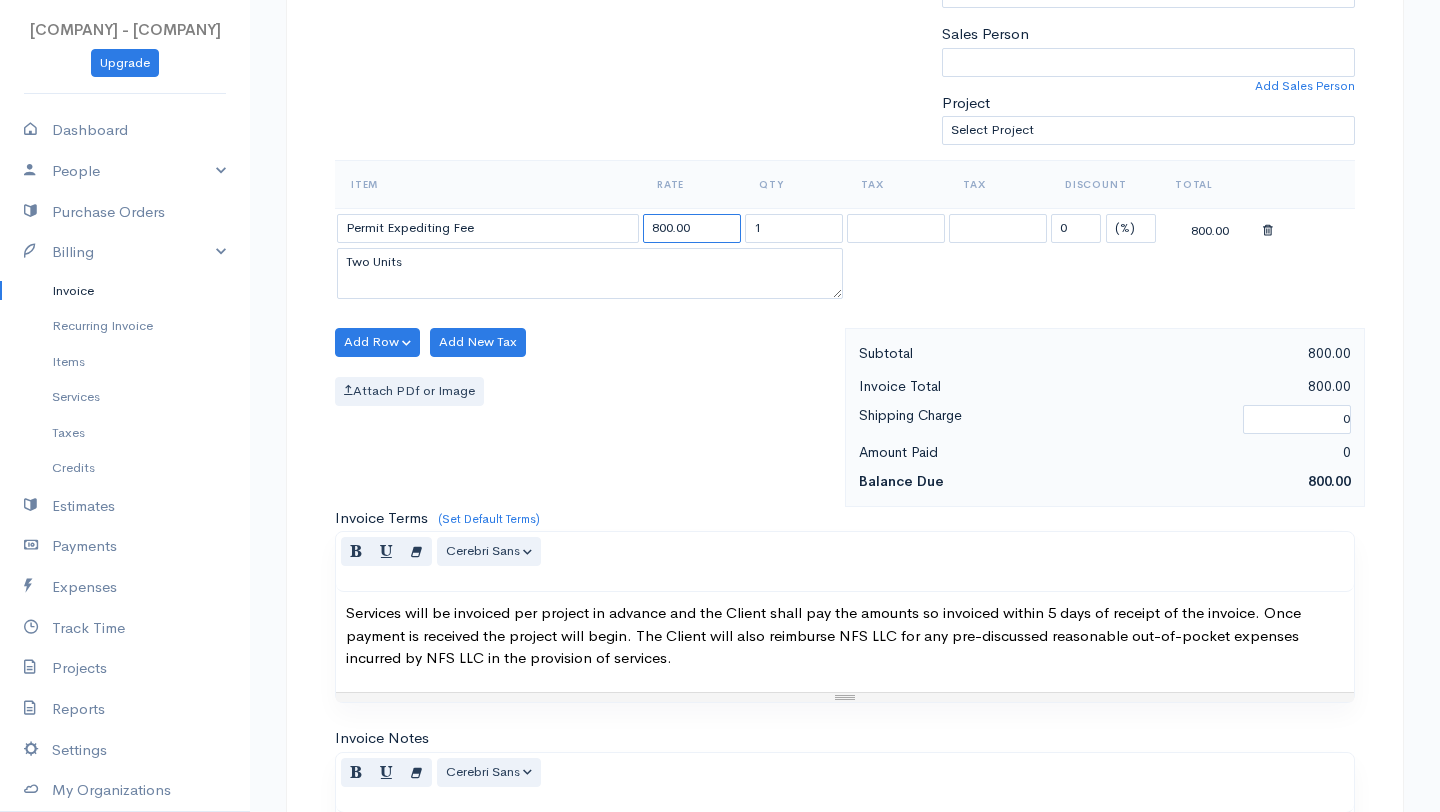 click on "800.00" at bounding box center (692, 228) 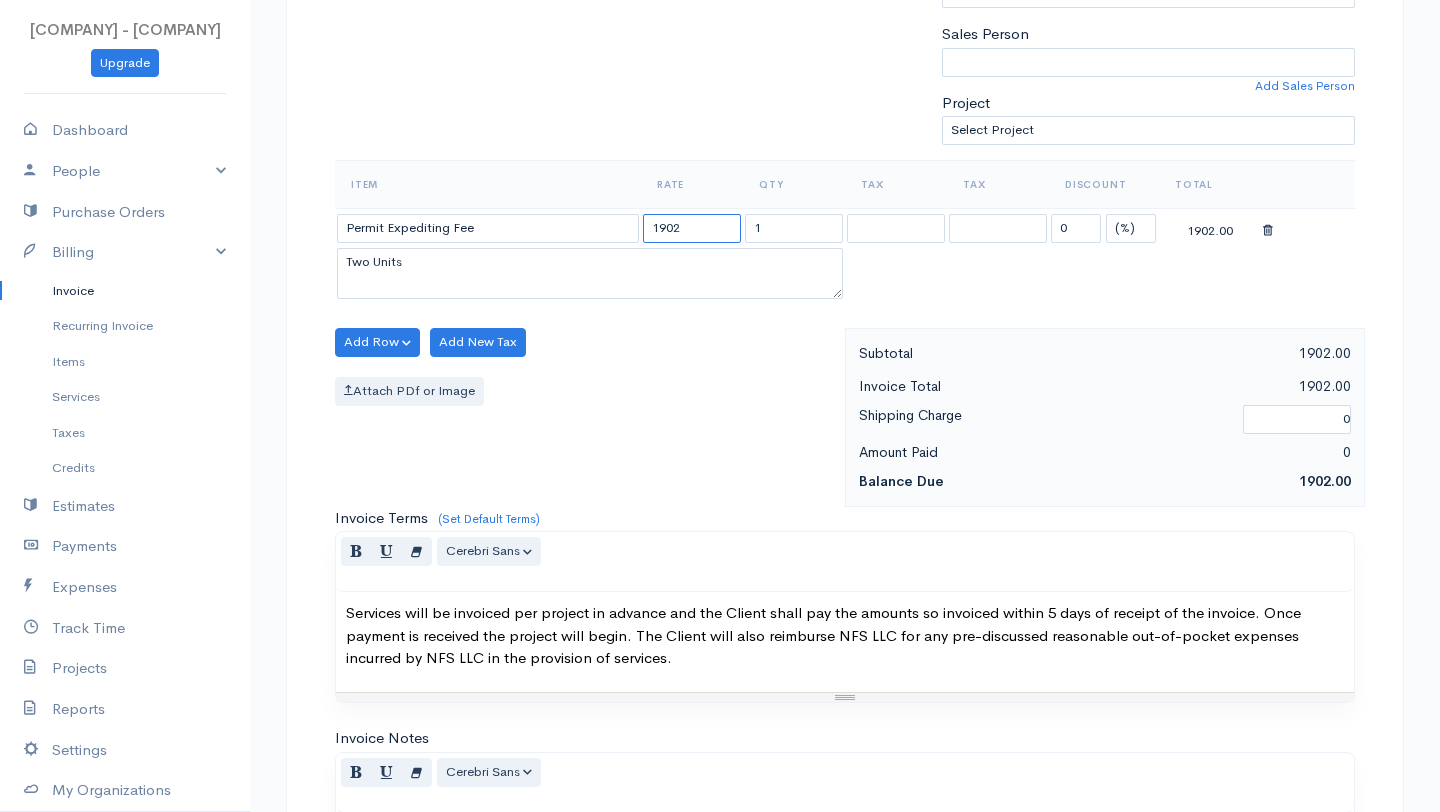 type on "1902" 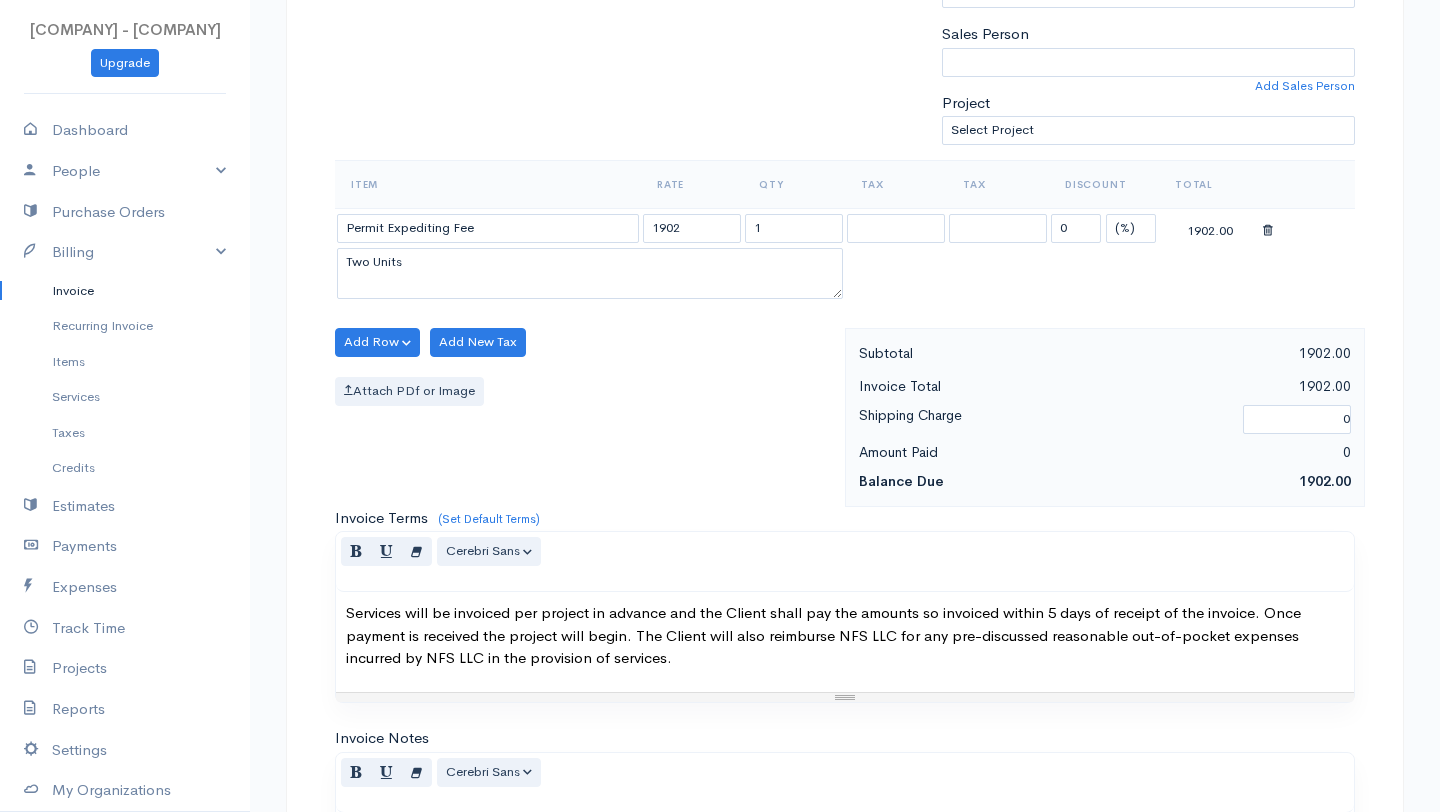 click on "Add Row Add Item Row Add Time Row Add New Tax                          Attach PDf or Image" at bounding box center (585, 417) 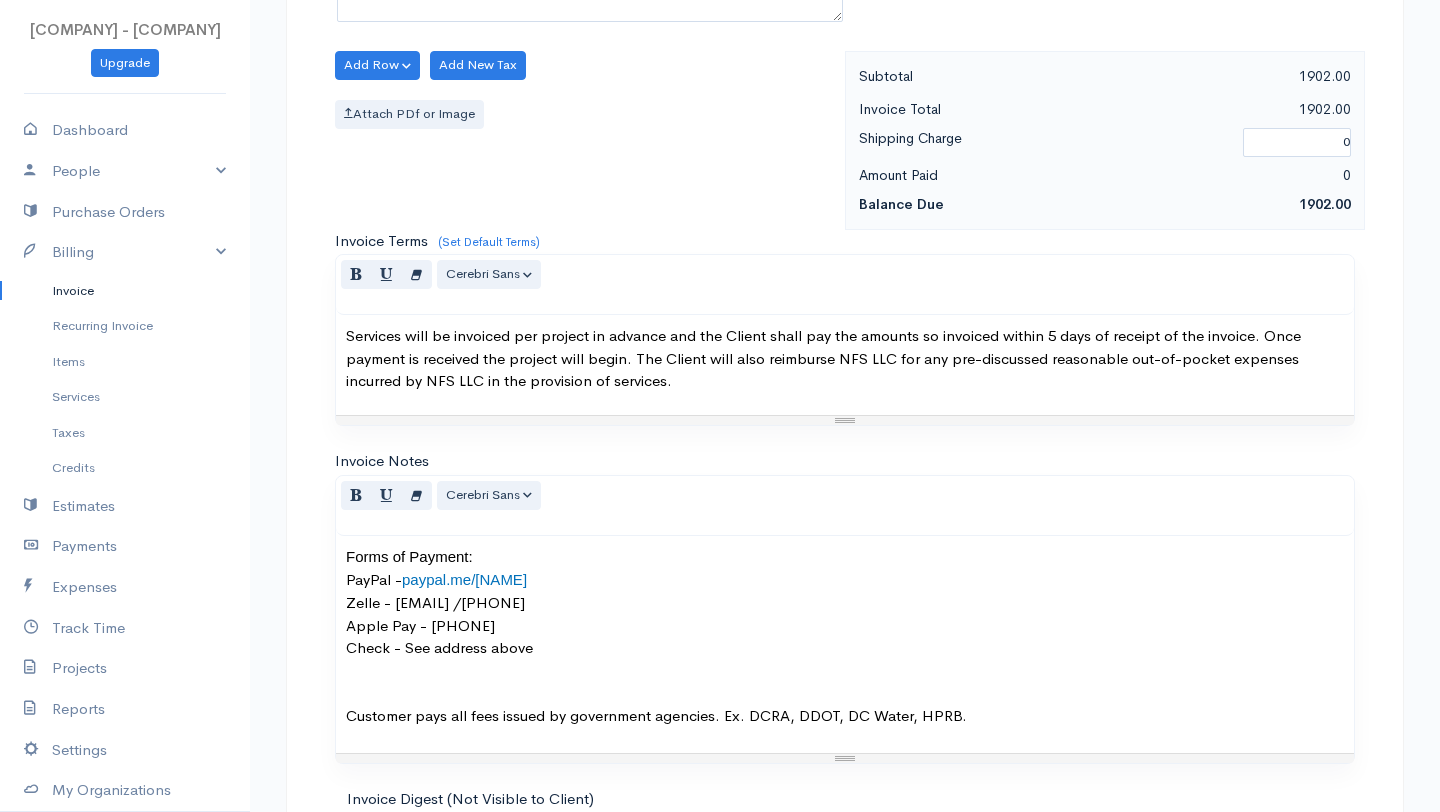 scroll, scrollTop: 1035, scrollLeft: 0, axis: vertical 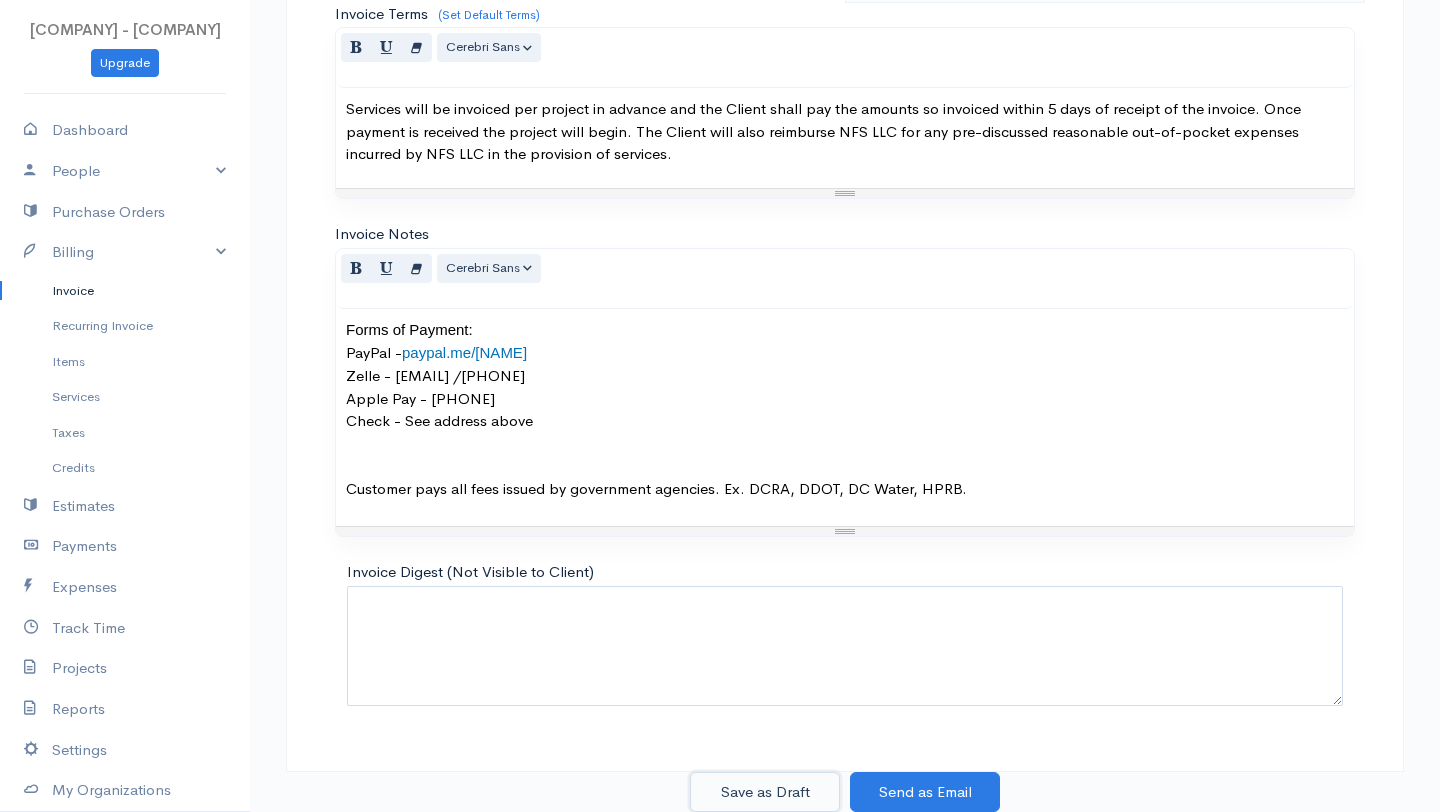 click on "Save as Draft" at bounding box center [765, 792] 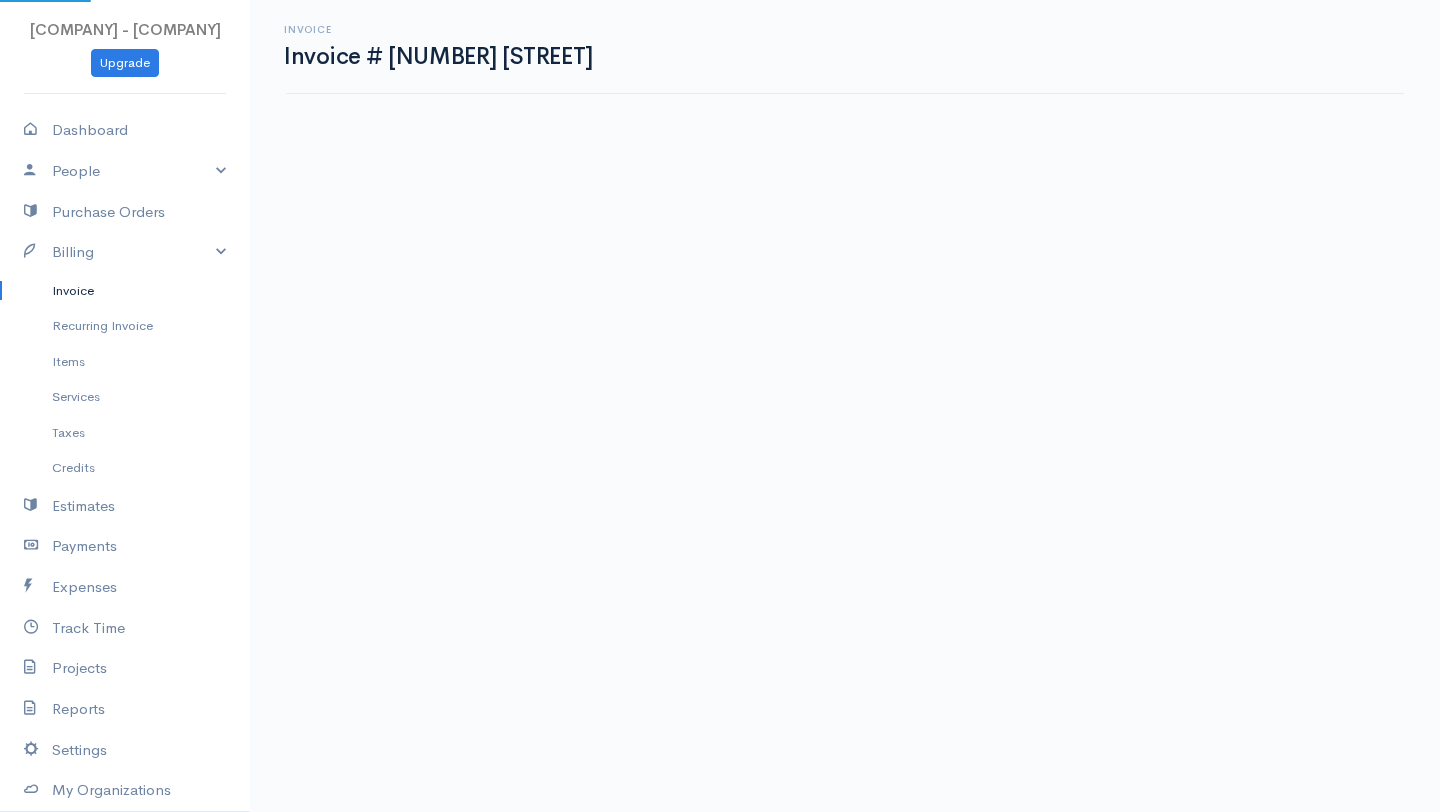 scroll, scrollTop: 0, scrollLeft: 0, axis: both 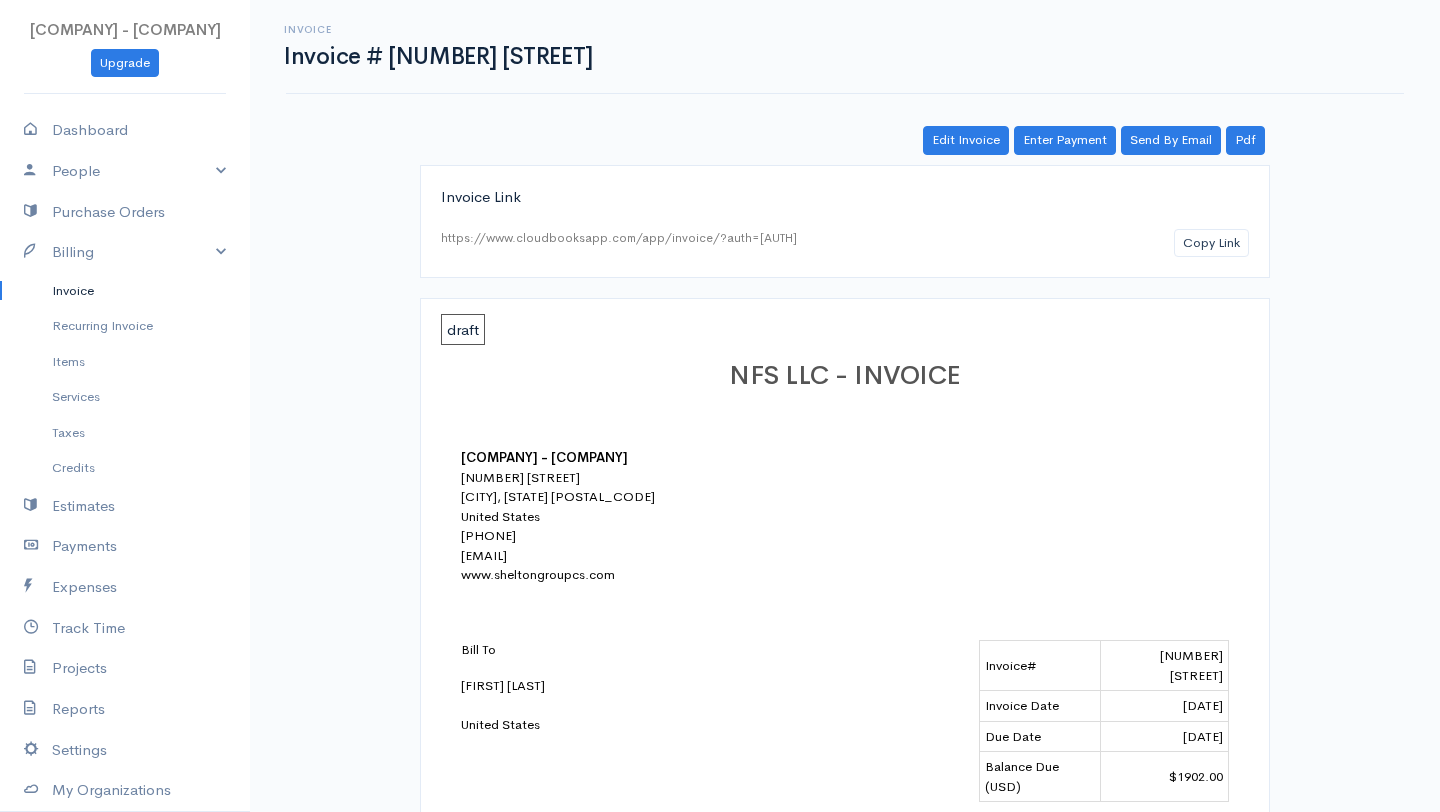 click on "[NUMBER] [STREET]" at bounding box center (1165, 666) 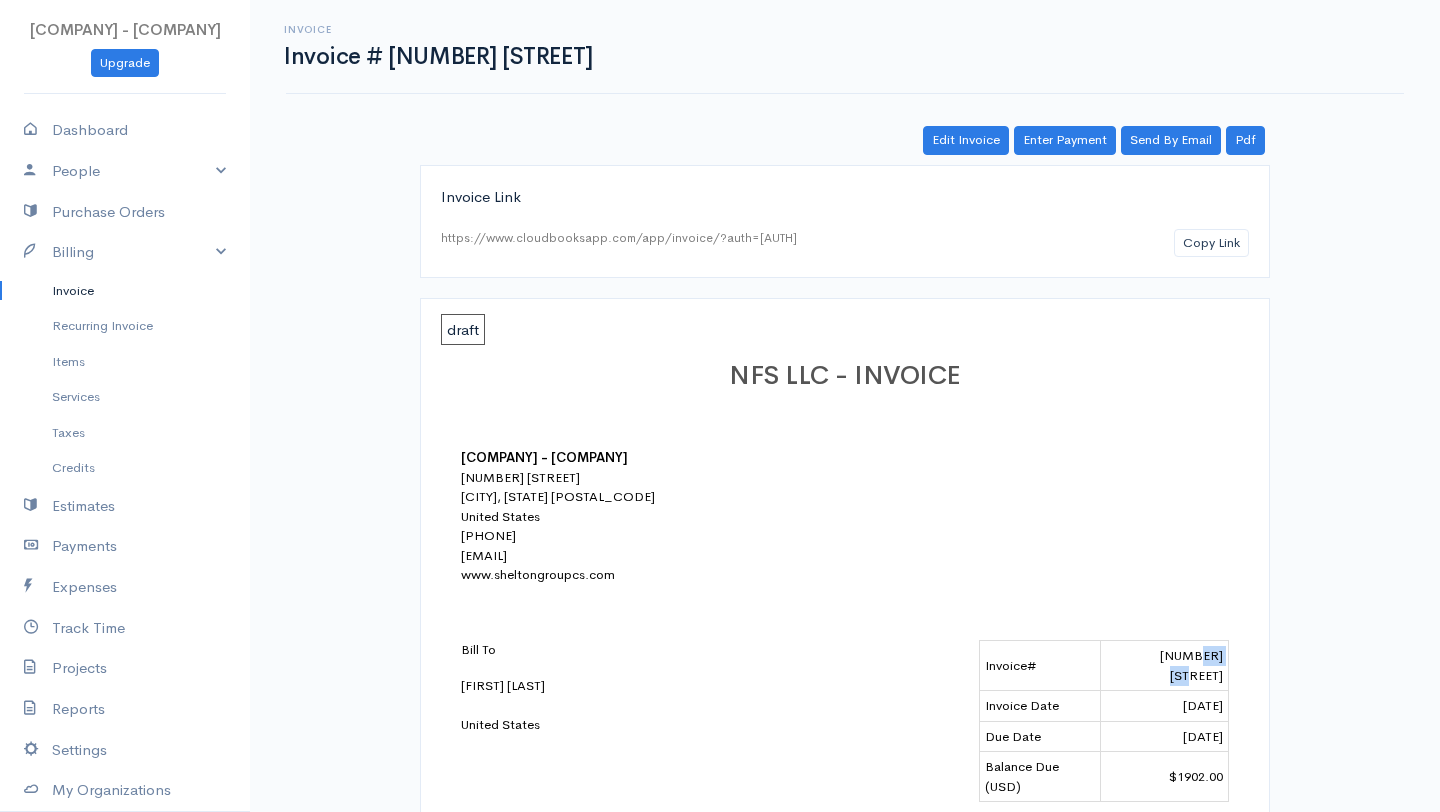 click on "[NUMBER] [STREET]" at bounding box center [1165, 666] 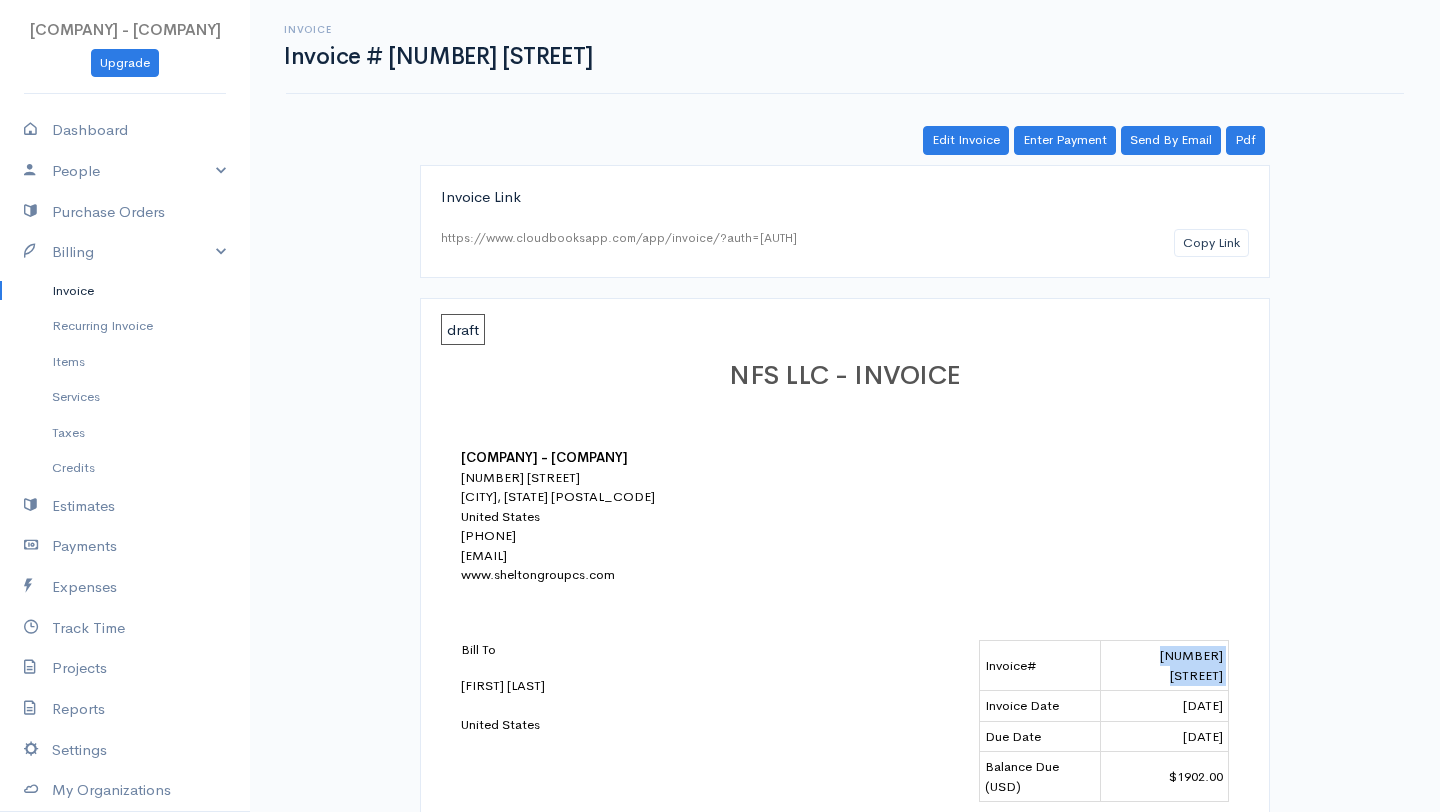 click on "[NUMBER] [STREET]" at bounding box center [1165, 666] 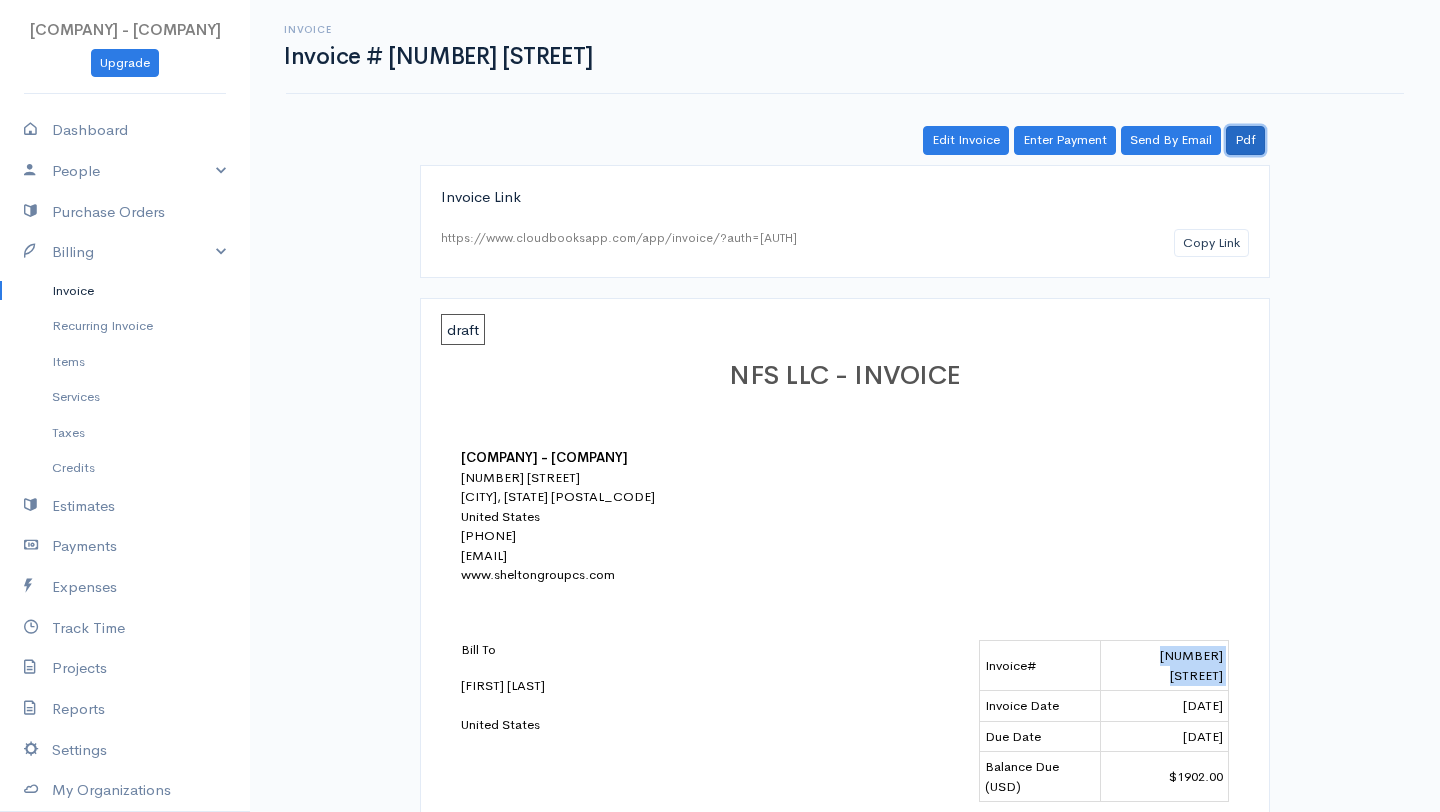 click on "Pdf" at bounding box center [1245, 140] 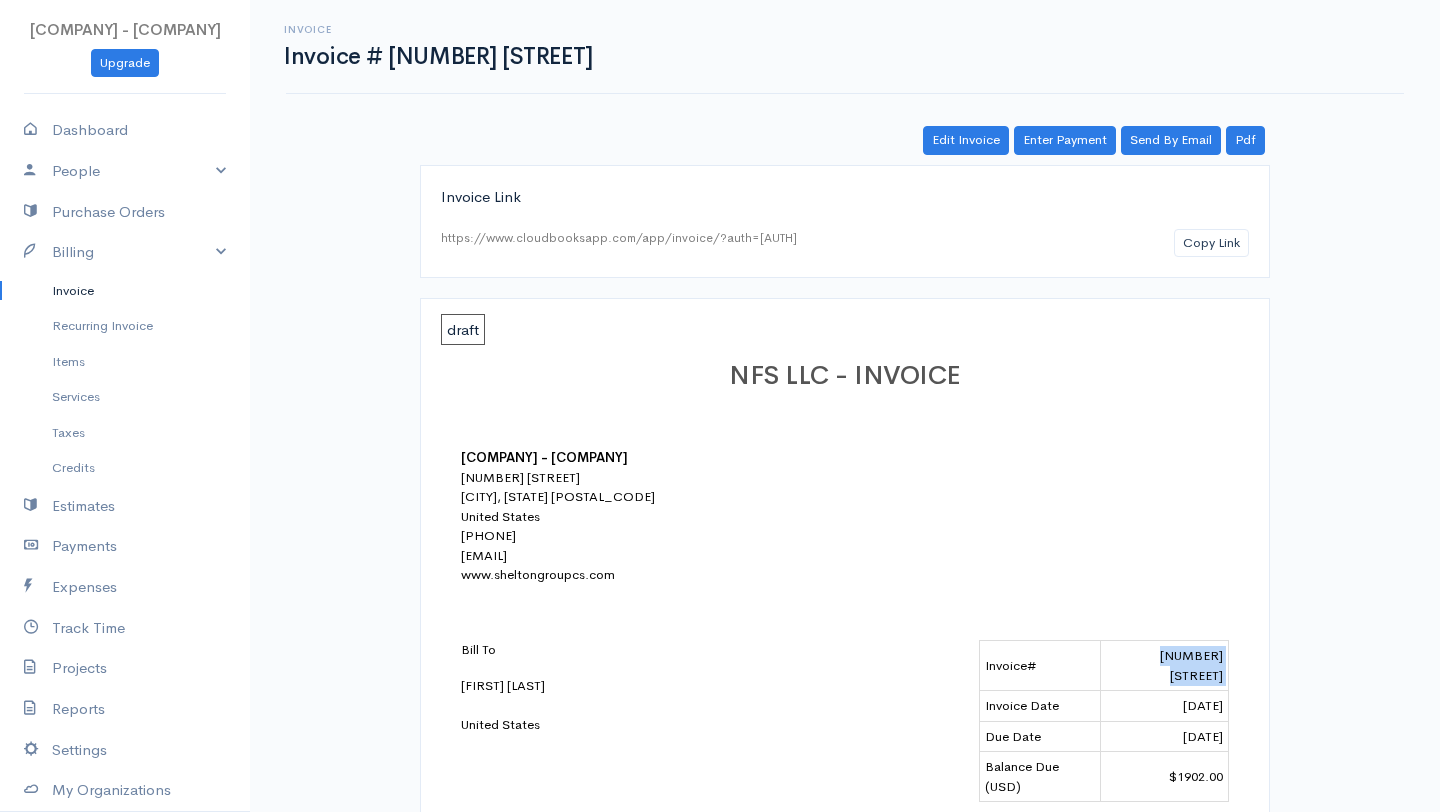 click on "Invoice" at bounding box center (125, 291) 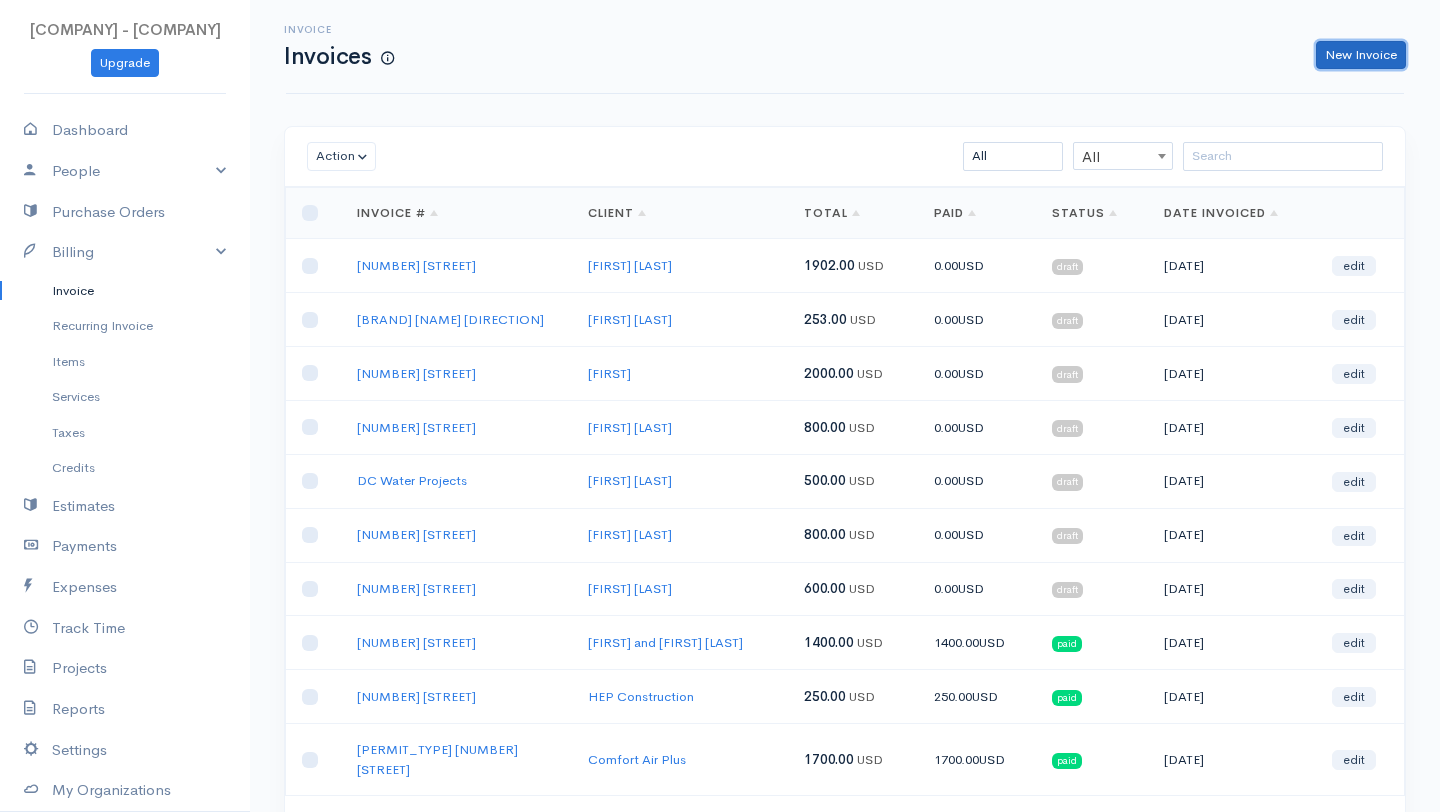 click on "New Invoice" at bounding box center (1361, 55) 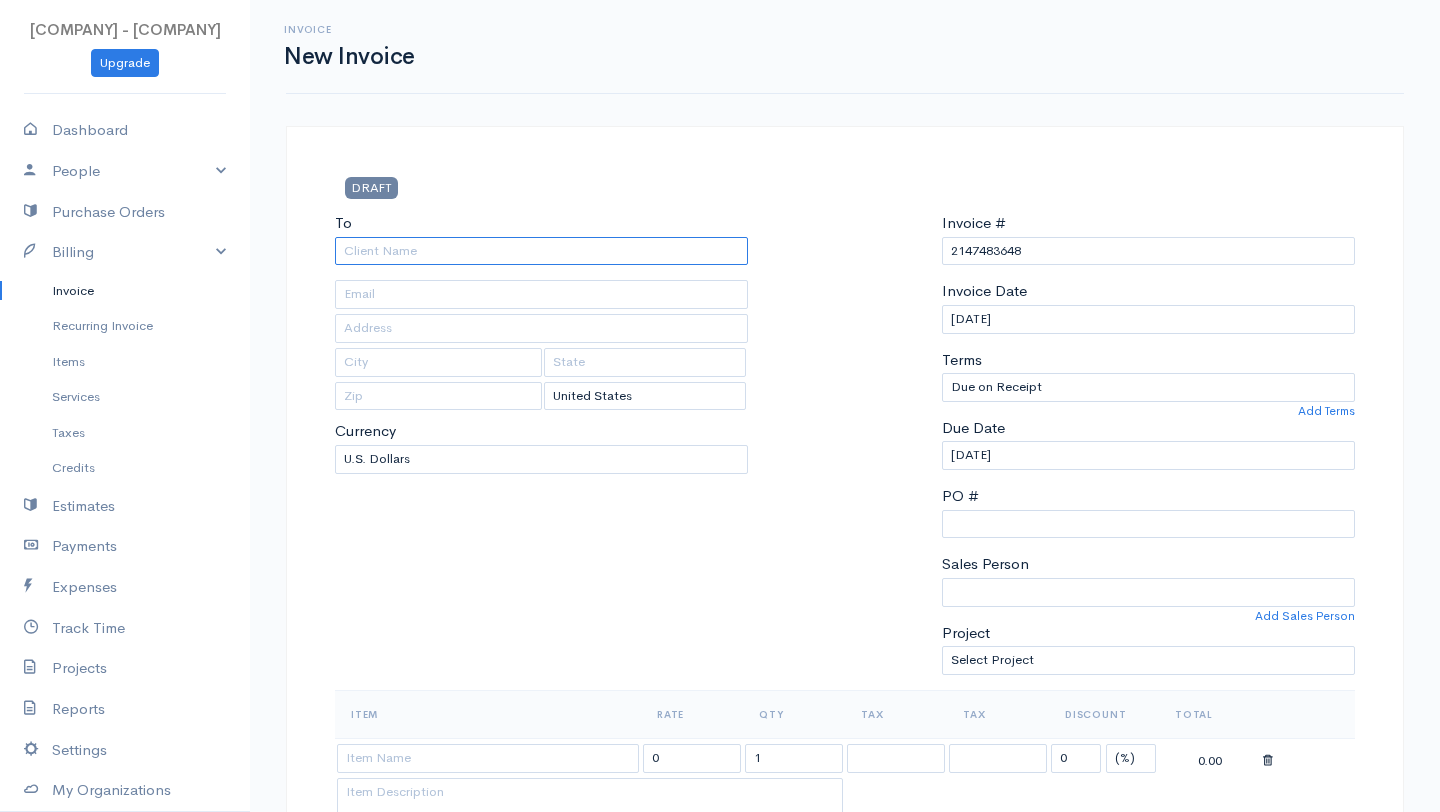 click on "To" at bounding box center (541, 251) 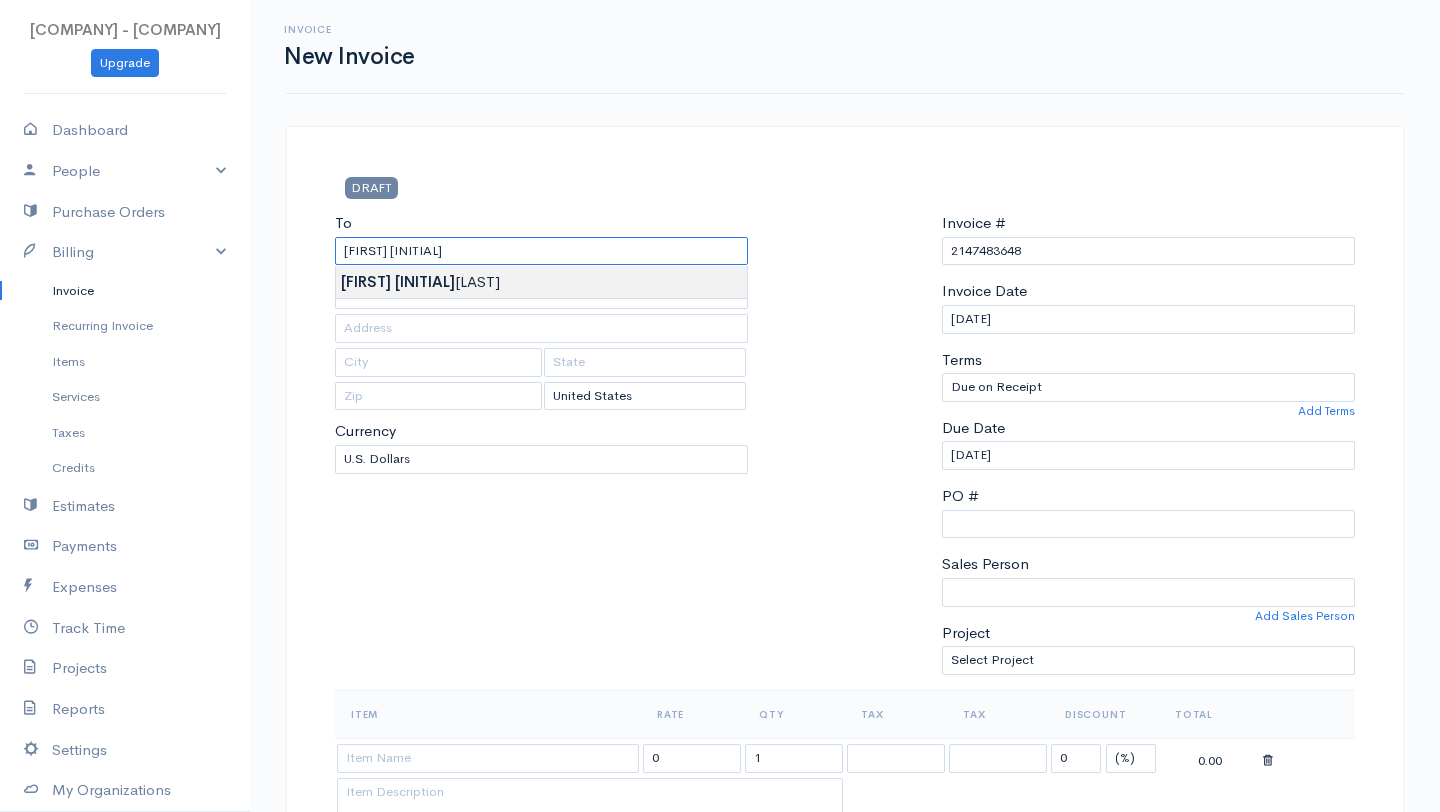 type on "[FIRST] [LAST]" 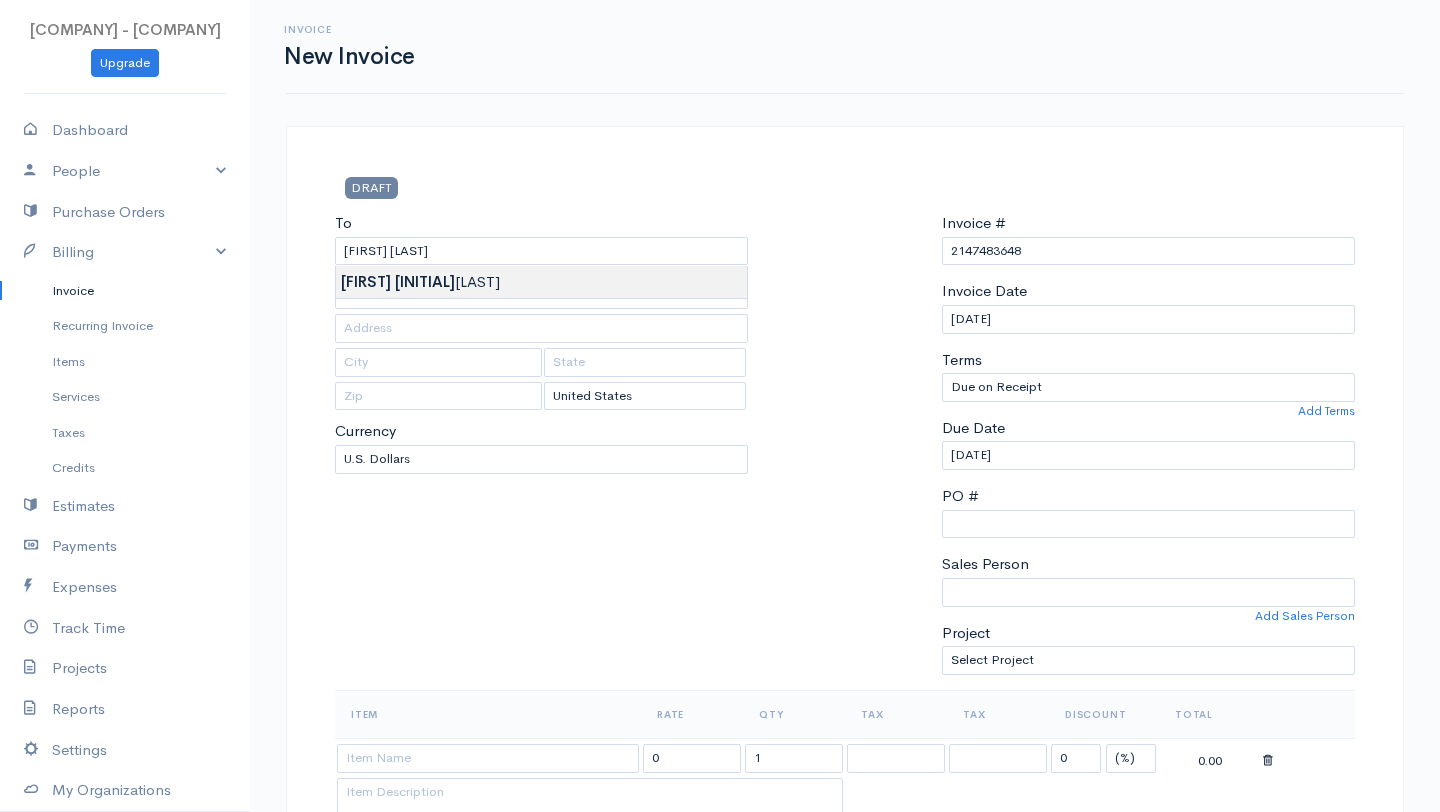 click on "[COMPANY] - [COMPANY]
Upgrade
Dashboard
People
Clients
Vendors
Staff Users
Purchase Orders
Billing
Invoice
Recurring Invoice
Items
Services
Taxes
Credits
Estimates
Payments
Expenses
Track Time
Projects
Reports
Settings
My Organizations
Logout
Help
@CloudBooksApp 2022
Invoice
New Invoice
DRAFT To [FIRST] [LAST] [Choose Country] United States Canada United Kingdom Afghanistan Albania Algeria American Samoa Andorra Anguilla Angola Antarctica Argentina Armenia" at bounding box center [720, 923] 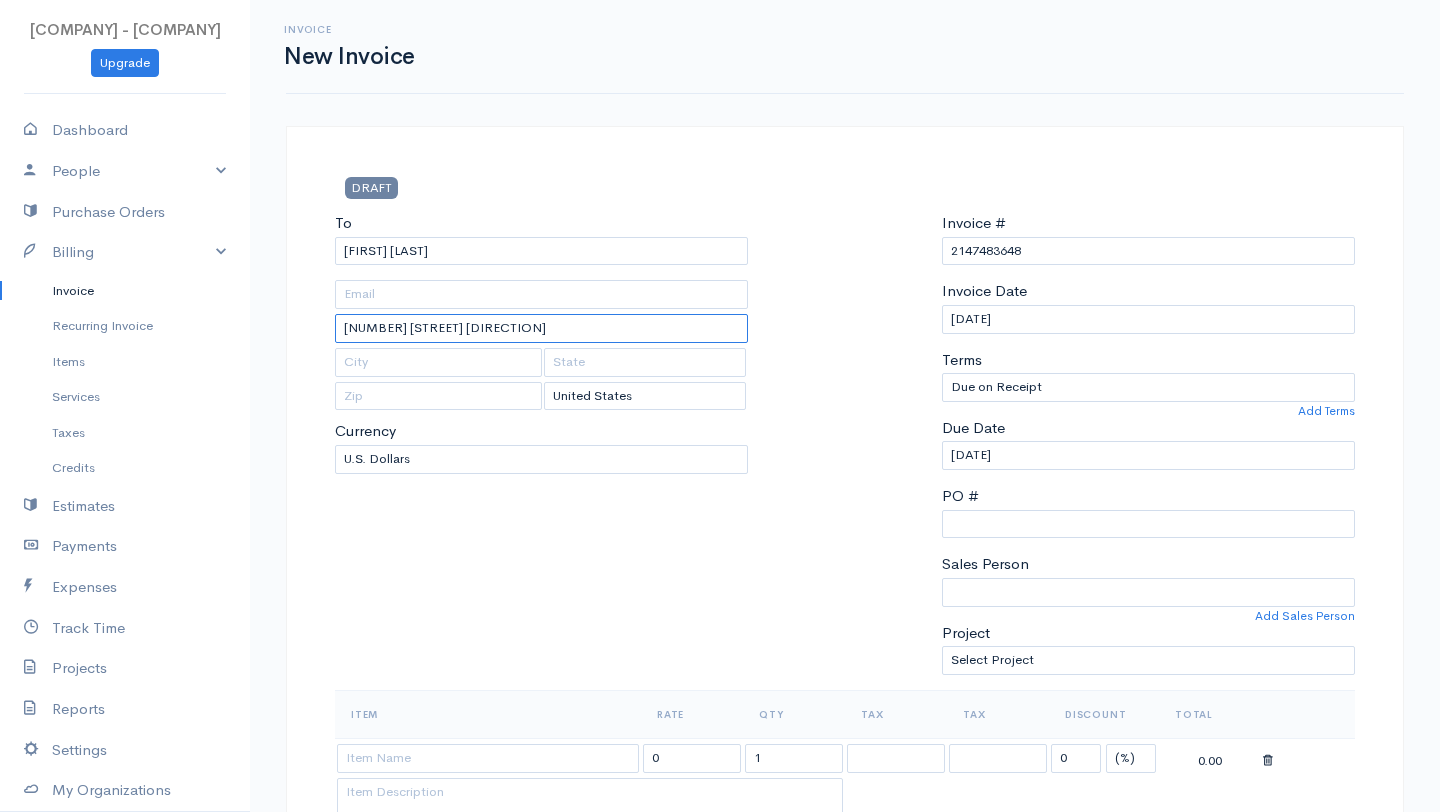 click on "[NUMBER] [STREET] [DIRECTION]" at bounding box center [541, 328] 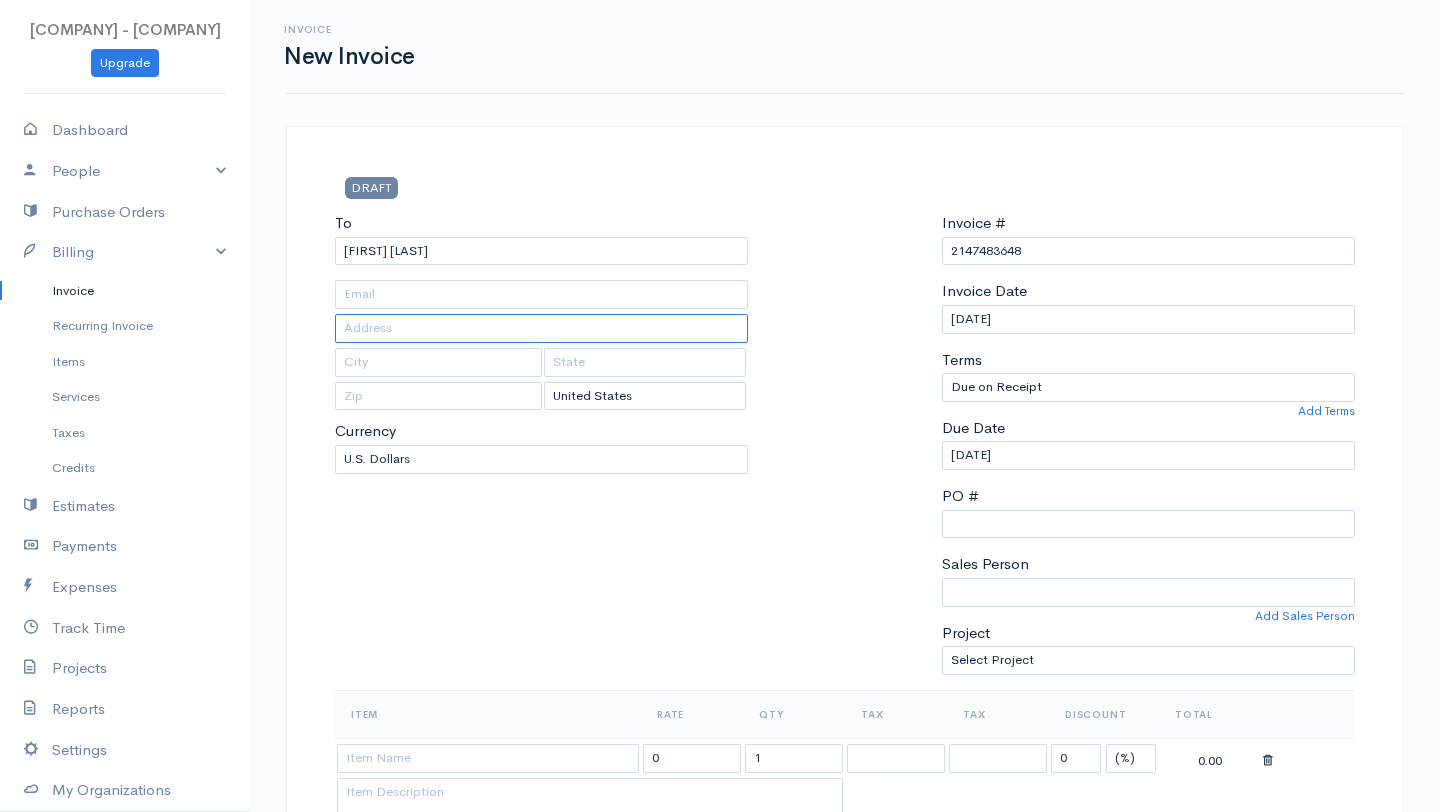 type 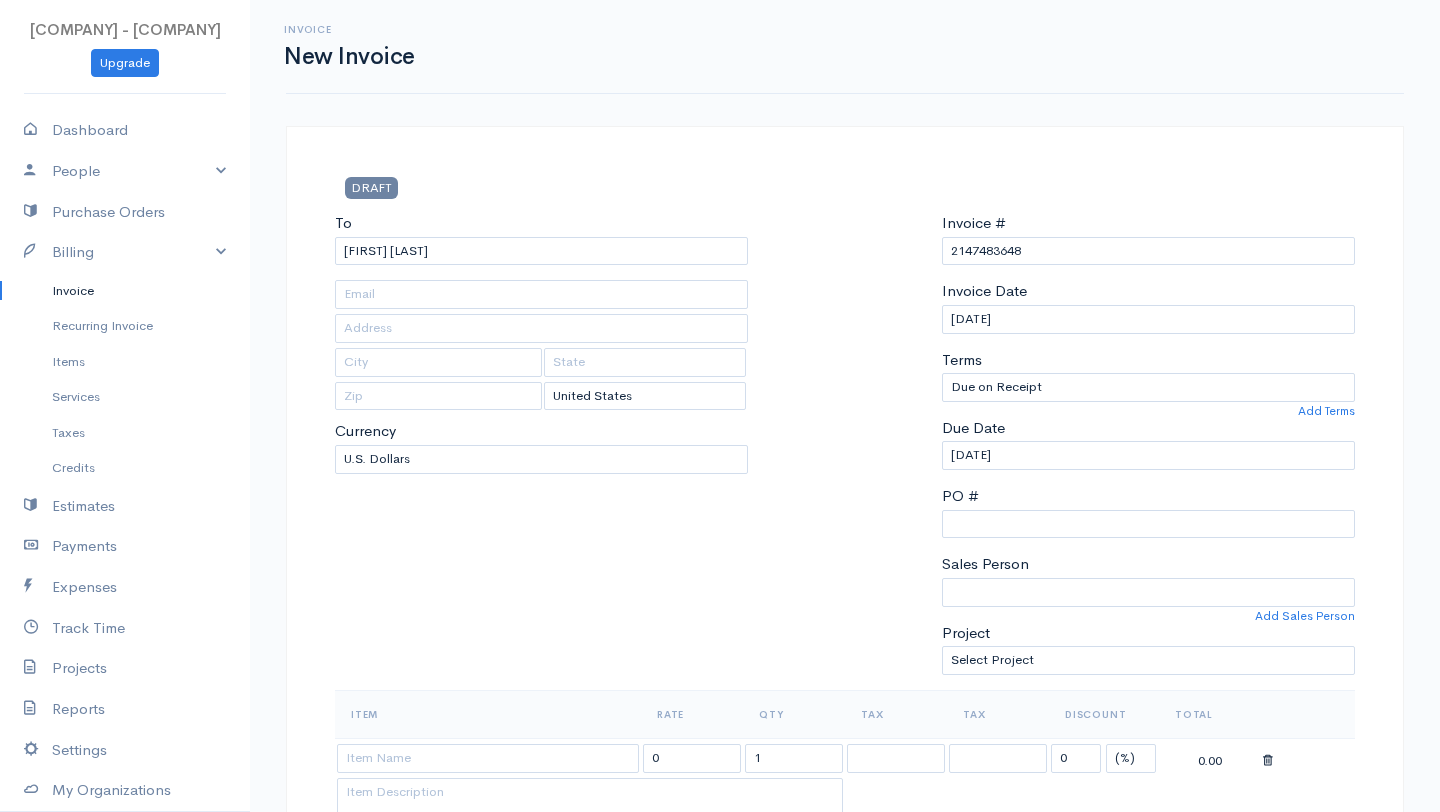 click on "Invoice # [NUMBER] Invoice Date [DATE] Terms Due on Receipt After 7 days After 15 days After 30 days After 45 days After 60 days 33% Due on Receipt $2500 50% Due on Receipt Add Terms Due Date [DATE] PO # Sales Person [FIRST] [LAST] [FIRST] [LAST] Add Sales Person Project Select Project [NUMBER] [STREET] [NUMBER] [STREET] [NUMBER] [STREET] [NUMBER] [STREET] [NUMBER] [STREET] [NUMBER] [STREET] [NUMBER] [STREET] BZA Demo Permit Building Permit- Mechanical" at bounding box center (1148, 451) 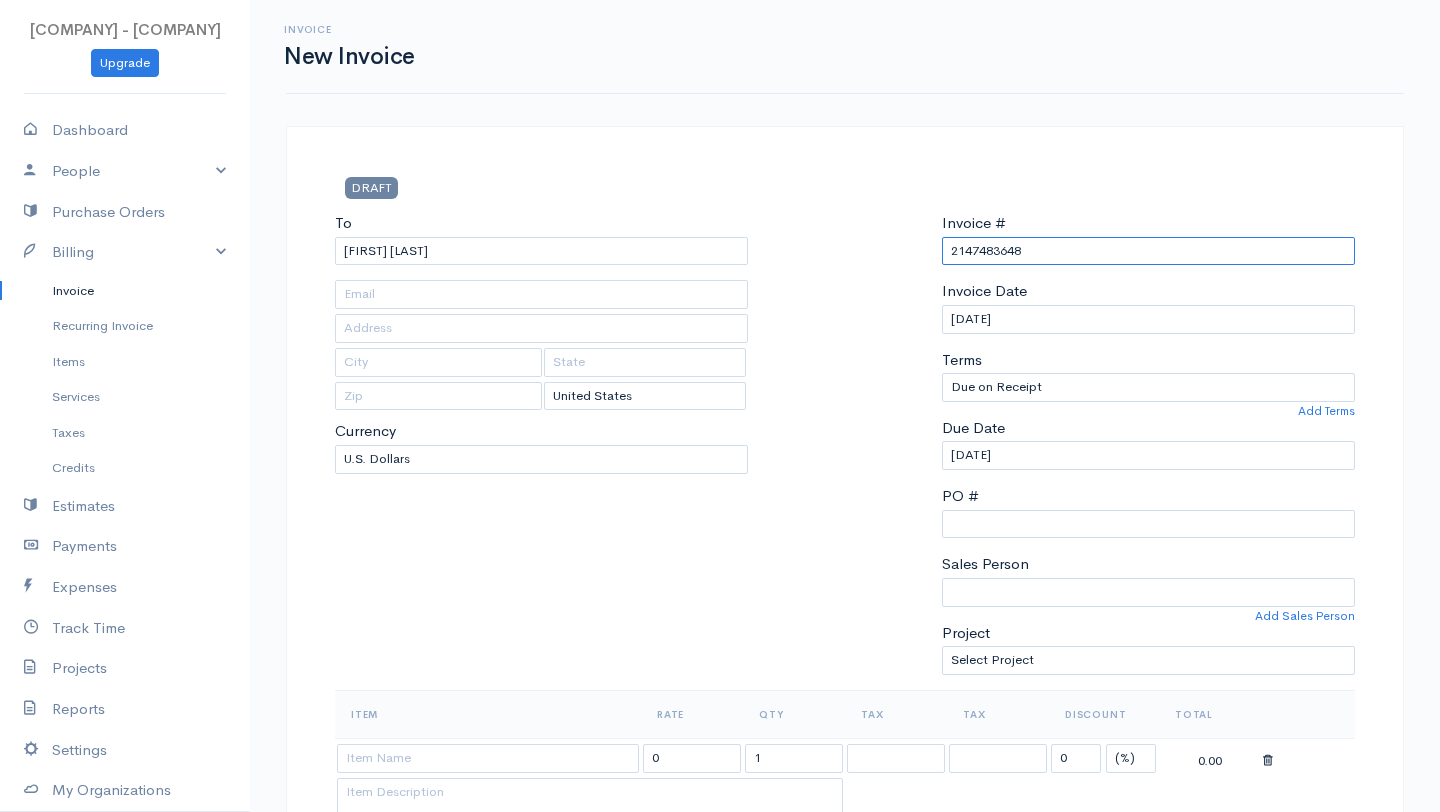 click on "2147483648" at bounding box center (1148, 251) 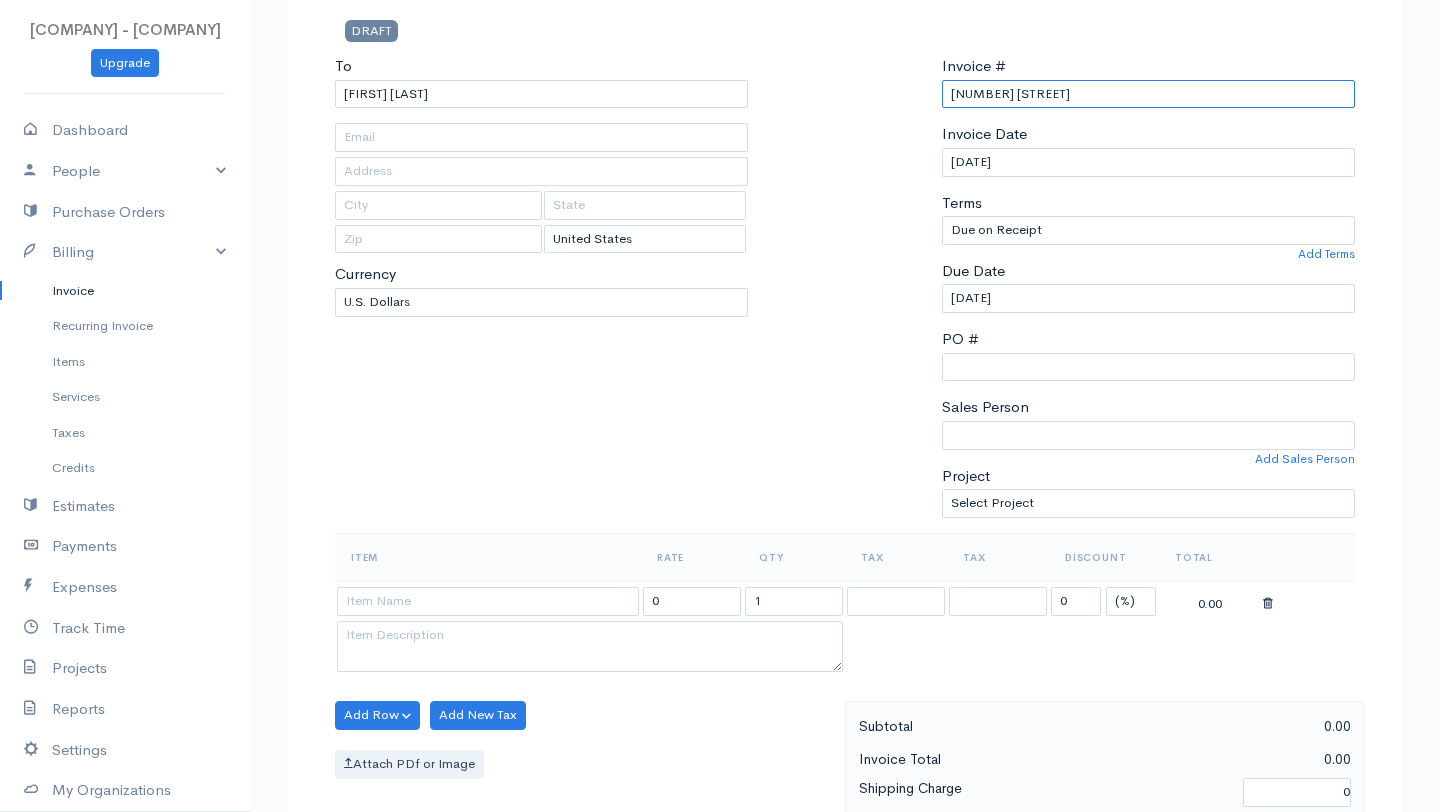 scroll, scrollTop: 224, scrollLeft: 0, axis: vertical 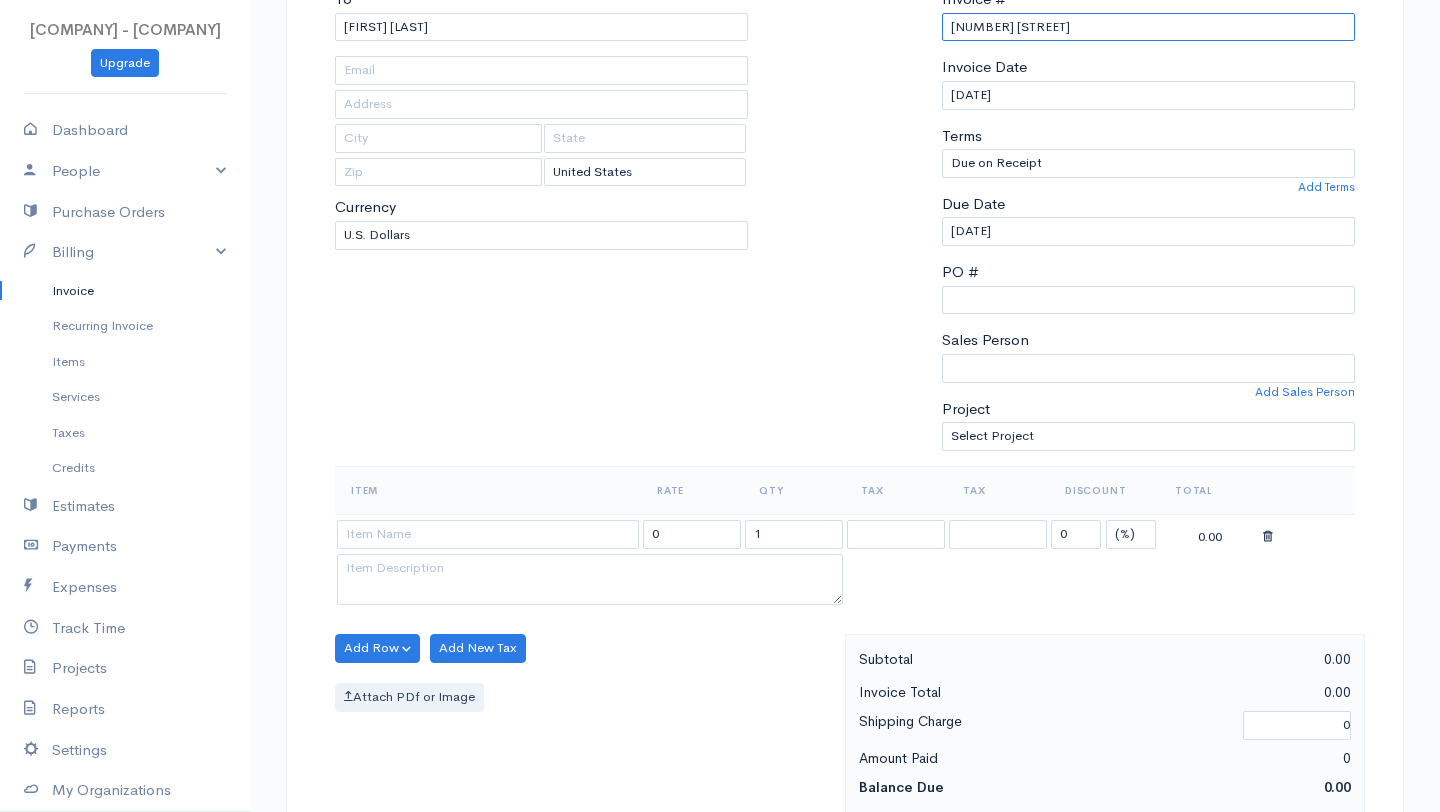 type on "[NUMBER] [STREET]" 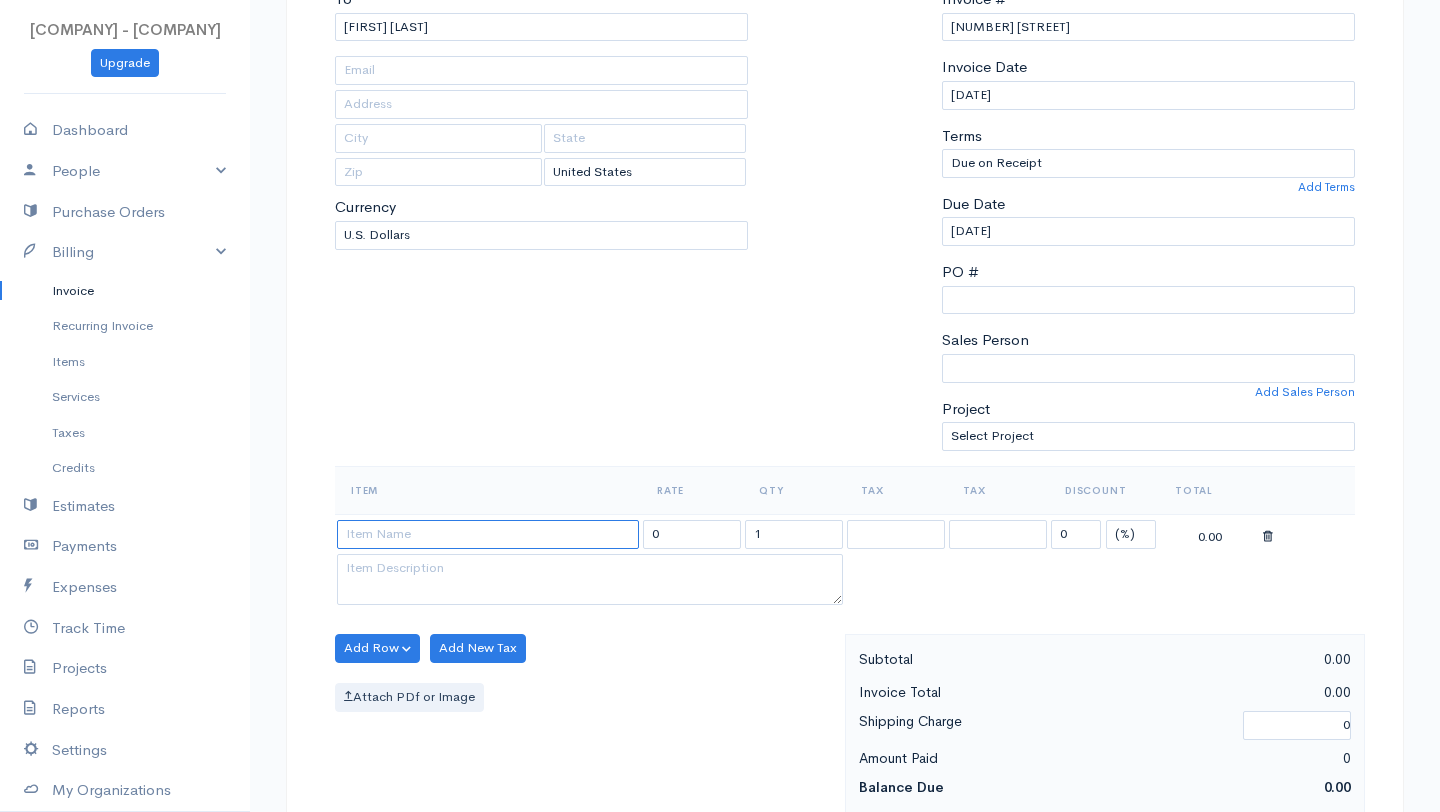 click at bounding box center (488, 534) 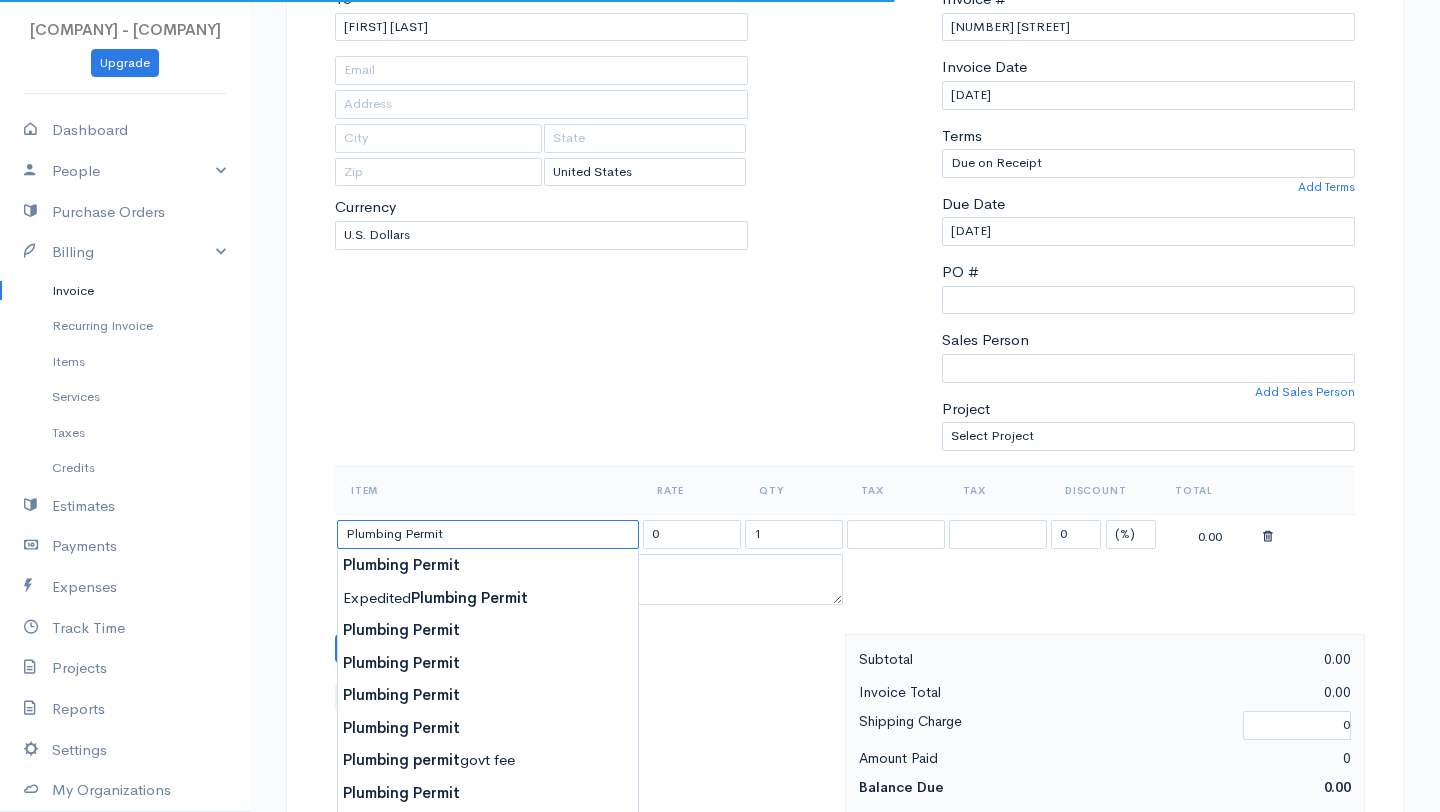 type on "Plumbing Permit" 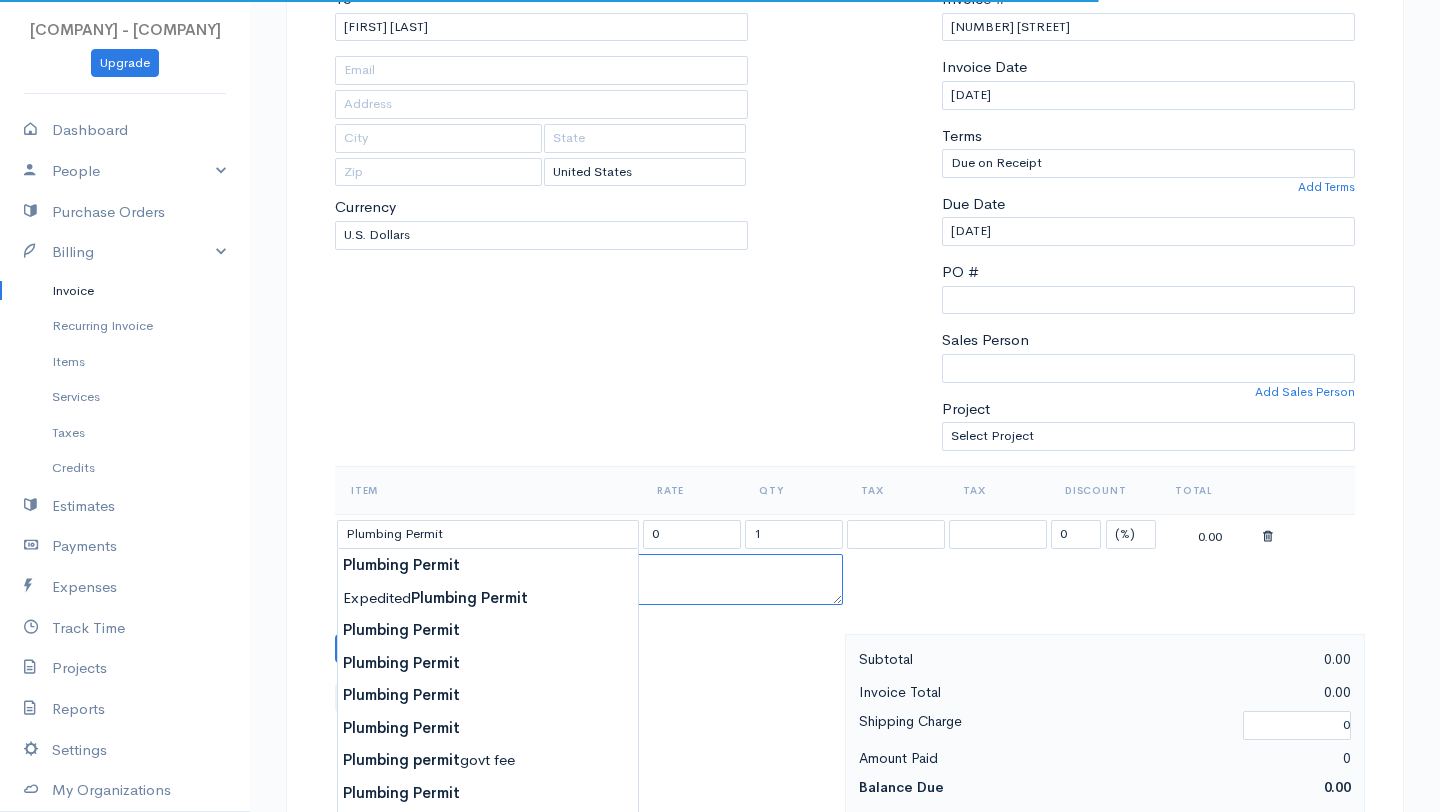 click at bounding box center (590, 580) 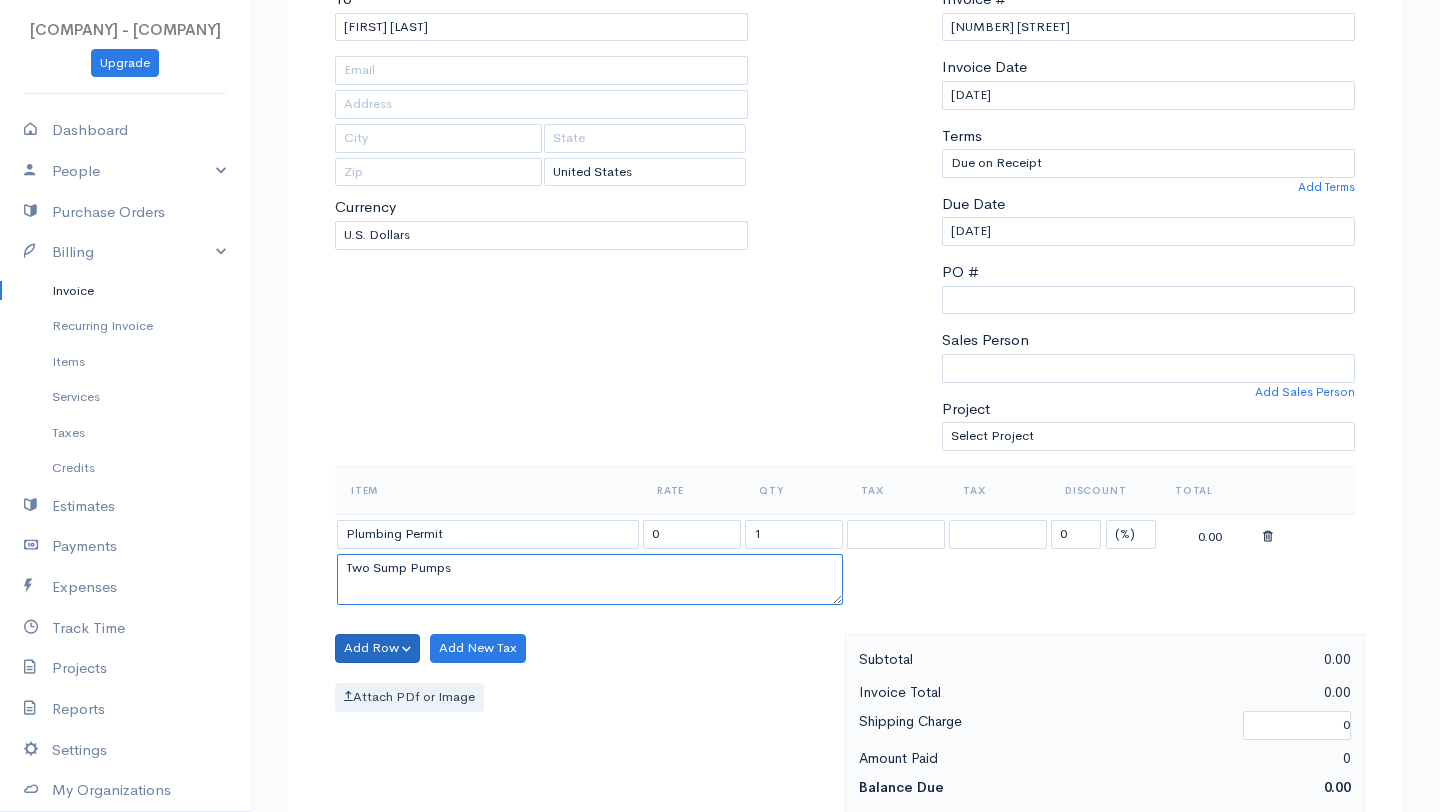 type on "Two Sump Pumps" 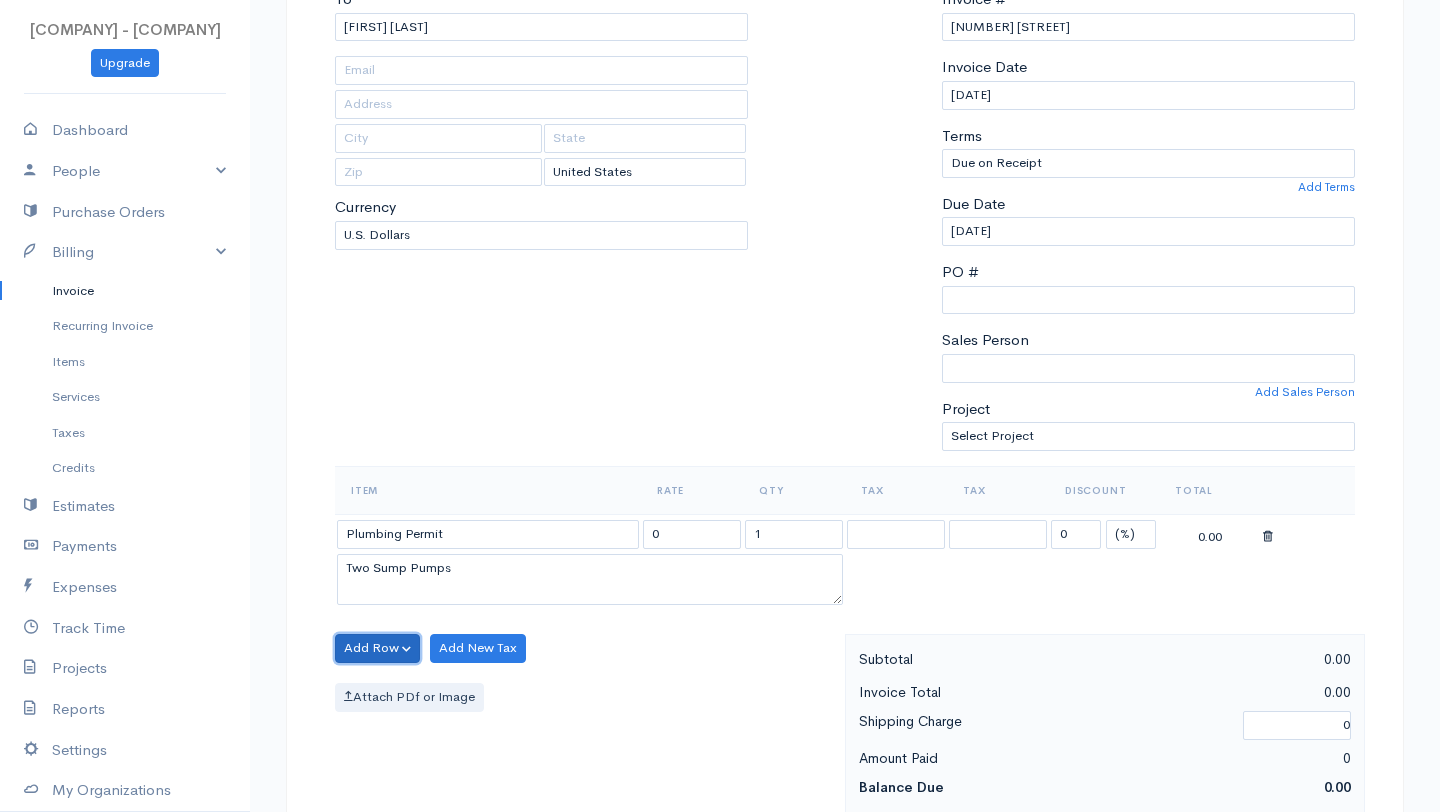 click on "Add Row" at bounding box center (377, 648) 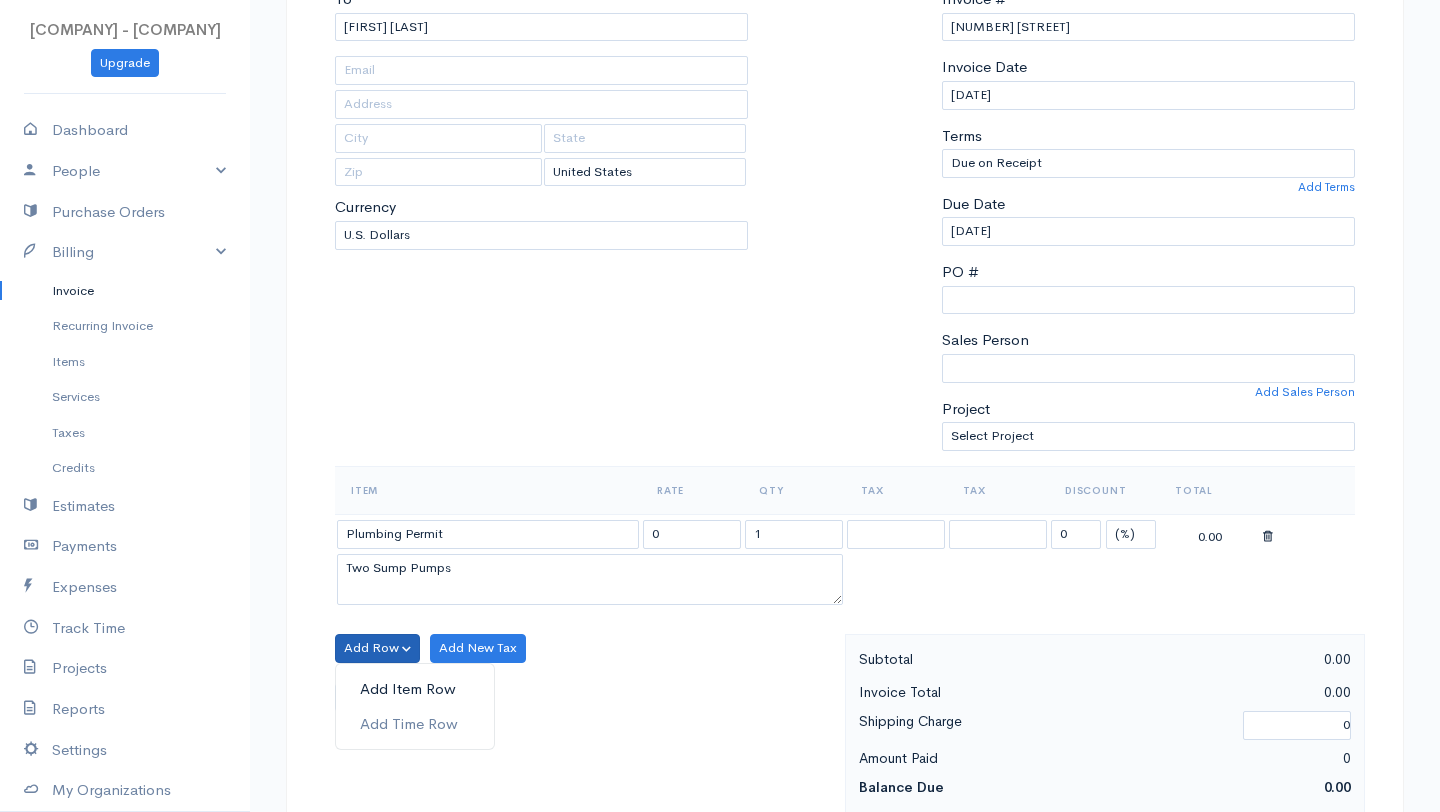 click on "Add Item Row" at bounding box center [415, 689] 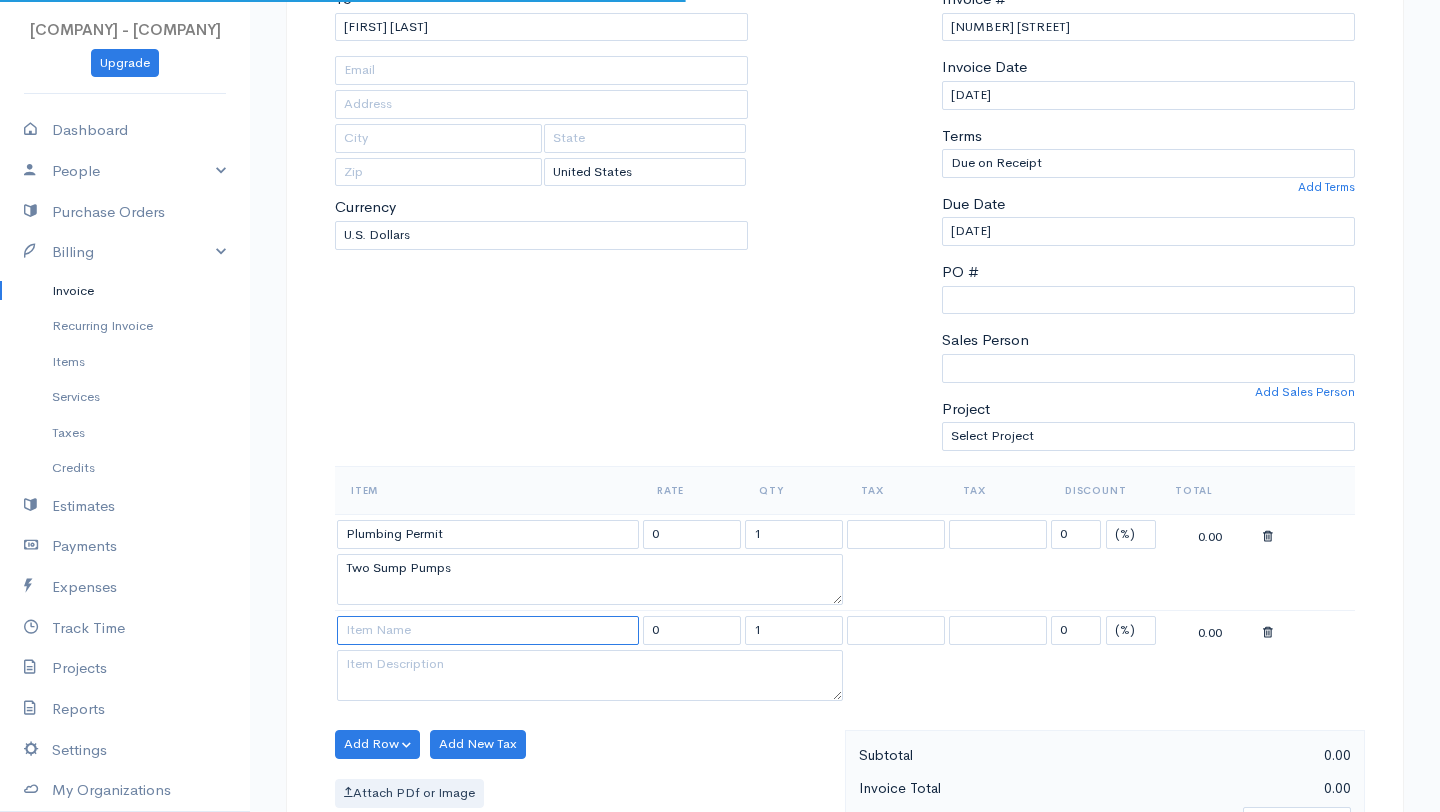 click at bounding box center (488, 630) 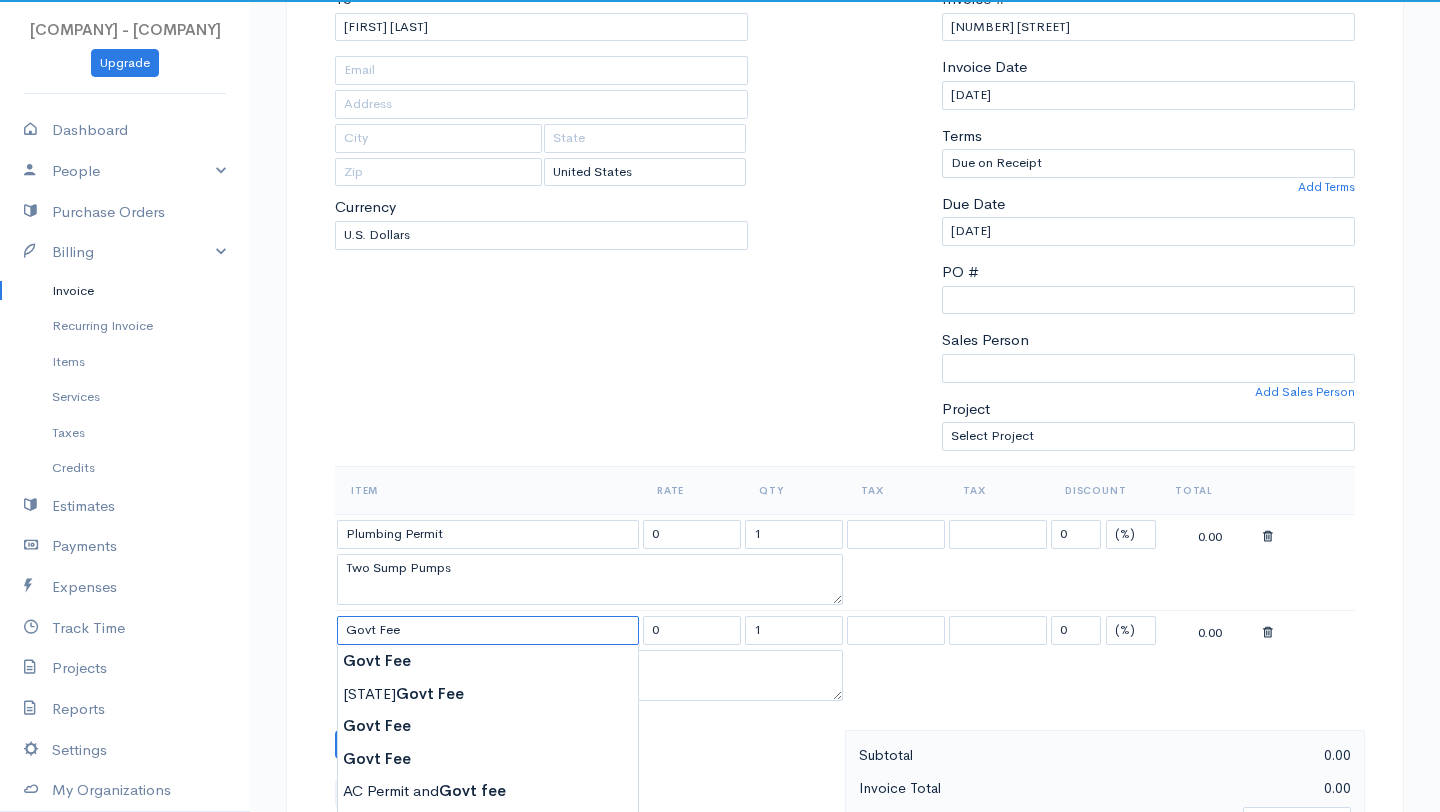 type on "Govt Fee" 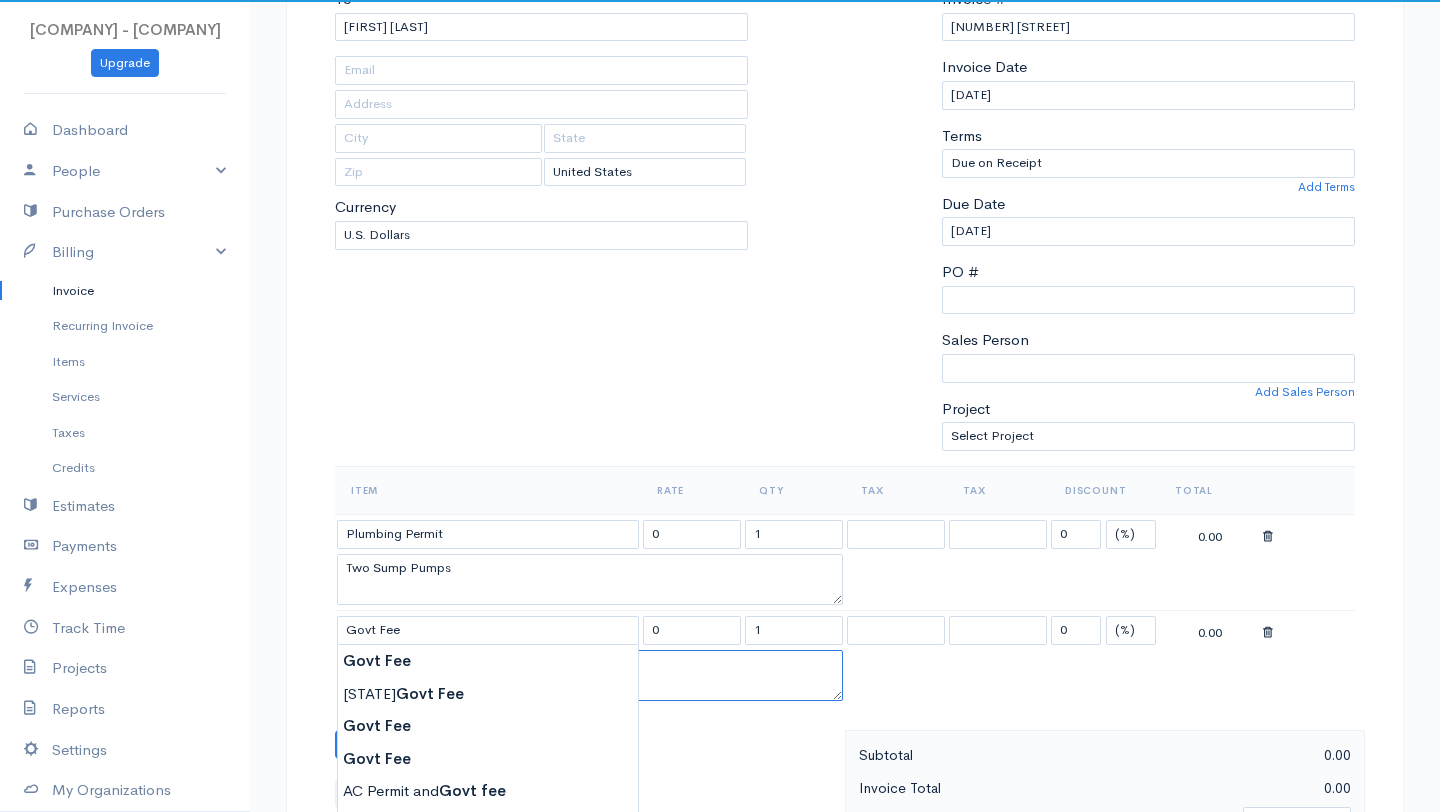 click at bounding box center (590, 676) 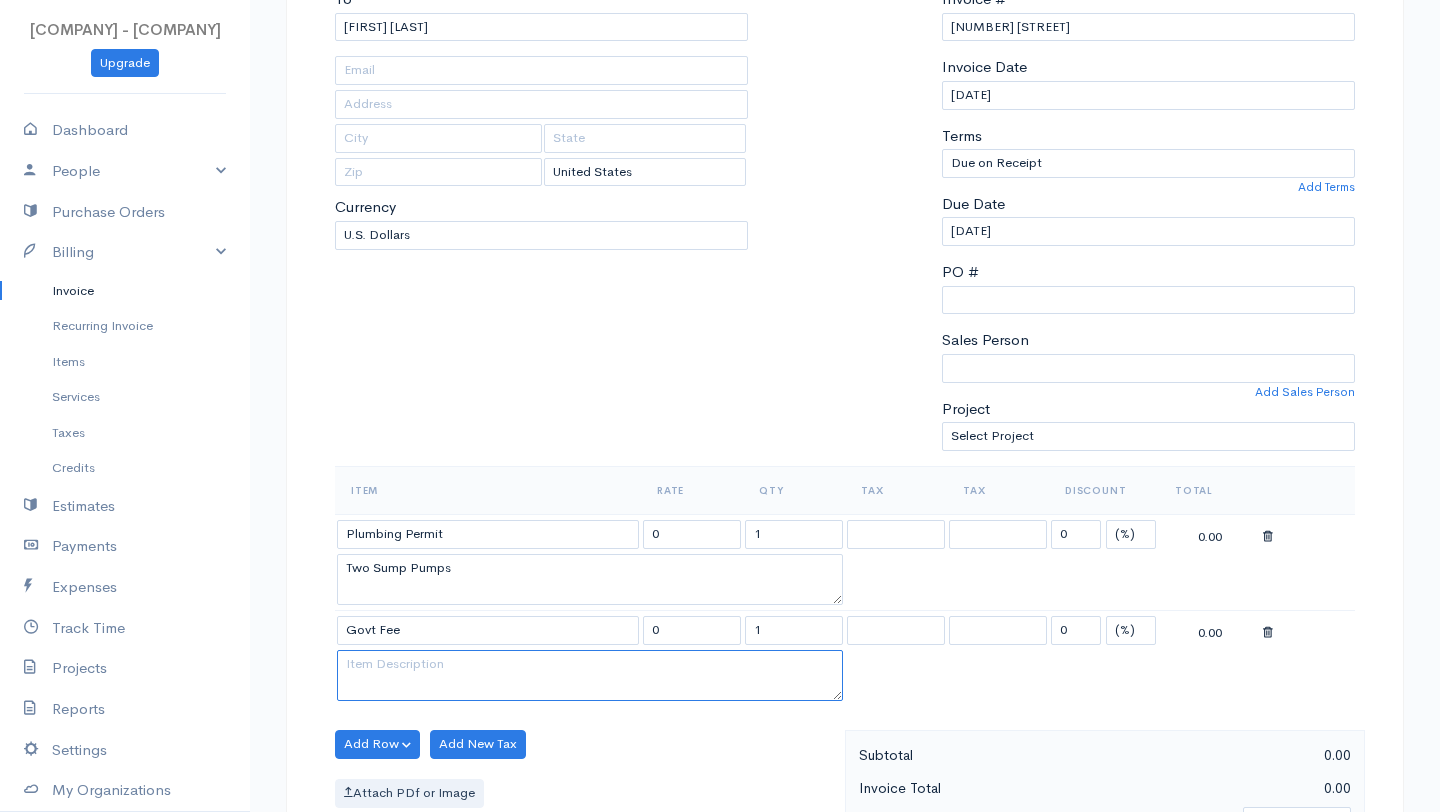 click at bounding box center [590, 676] 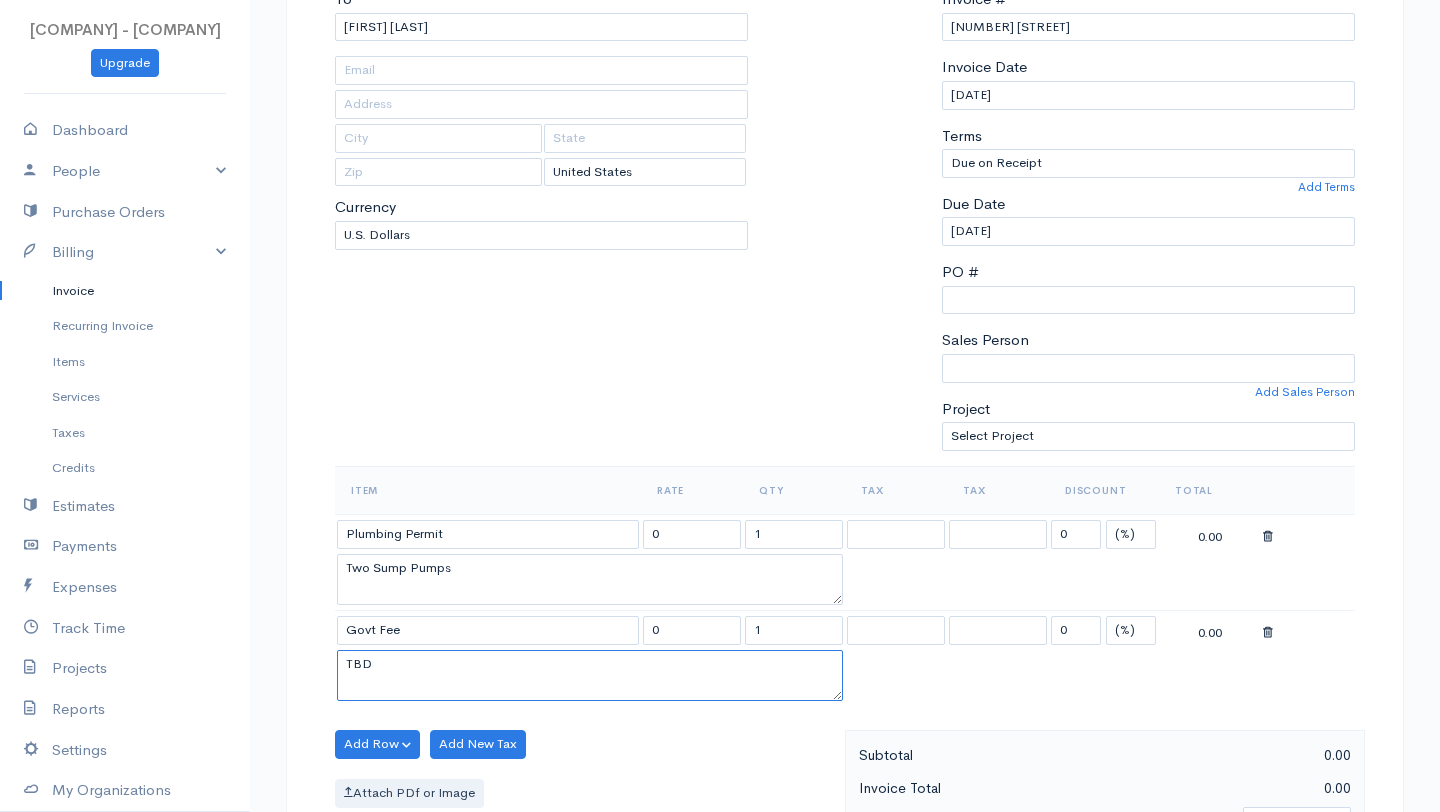 type on "TBD" 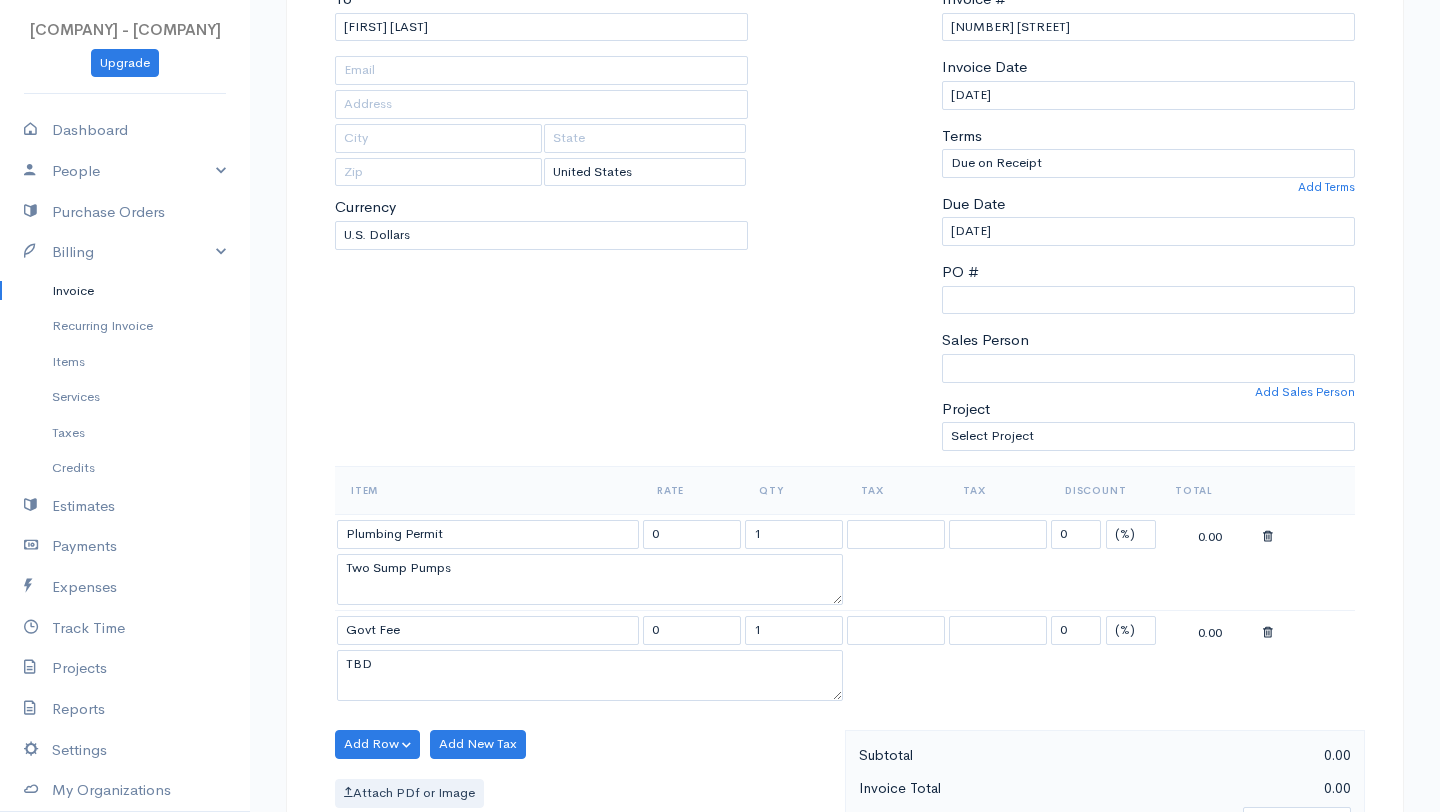 click on "DRAFT To [FIRST] [LAST] [Choose Country] United States Canada United Kingdom Afghanistan Albania Algeria American Samoa Andorra Anguilla Angola Antarctica Antigua and Barbuda Argentina Armenia Aruba Australia Austria Azerbaijan Bahamas Bahrain Bangladesh Barbados Belgium Belize Benin Bermuda Bhutan Bolivia Bosnia and Herzegovina Botswana Bouvet Island Brazil British Indian Ocean Territory Brunei Darussalam Bulgaria Burkina Faso Burundi Cambodia Cameroon Canada Cape Verde Cayman Islands Central African Republic Chad Chile China Christmas Island Cocos (Keeling Islands) Colombia Comoros Congo Cook Islands Costa Rica Cote D'Ivoire (Ivory Coast) Croatia (Hrvatska) Cuba Curacao Cyprus Czech Republic Democratic Republic of the Congo Denmark Djibouti Dominica Dominican Republic East Timor Egypt El Salvador Ecuador Equatorial Guinea Eritrea Estonia Ethiopia Falkland Islands (Malvinas) Faroe Islands Federated States of Micronesia Fiji Finland France France, Metropolitan French Guiana French Polynesia French West Indies" at bounding box center [845, 790] 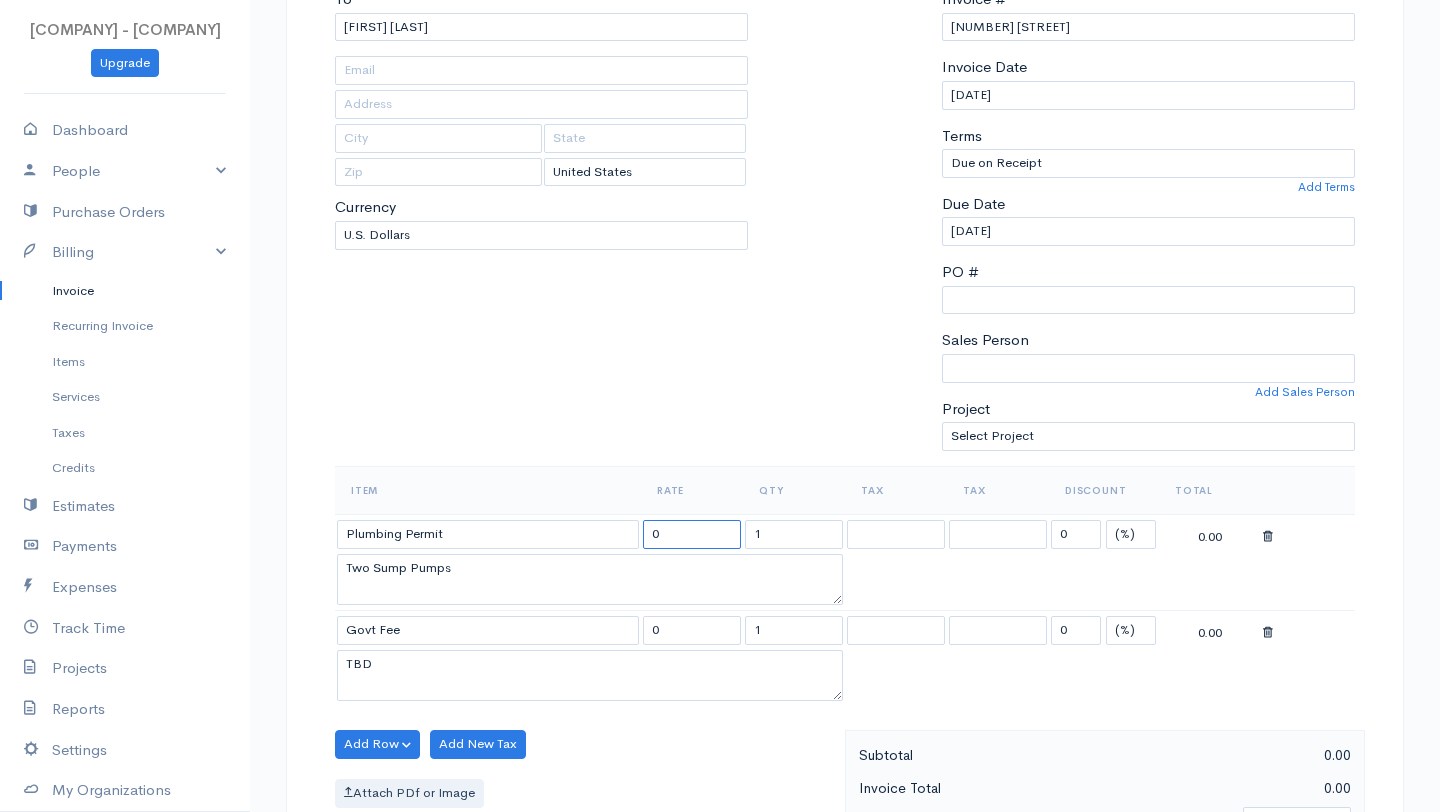 click on "0" at bounding box center [692, 534] 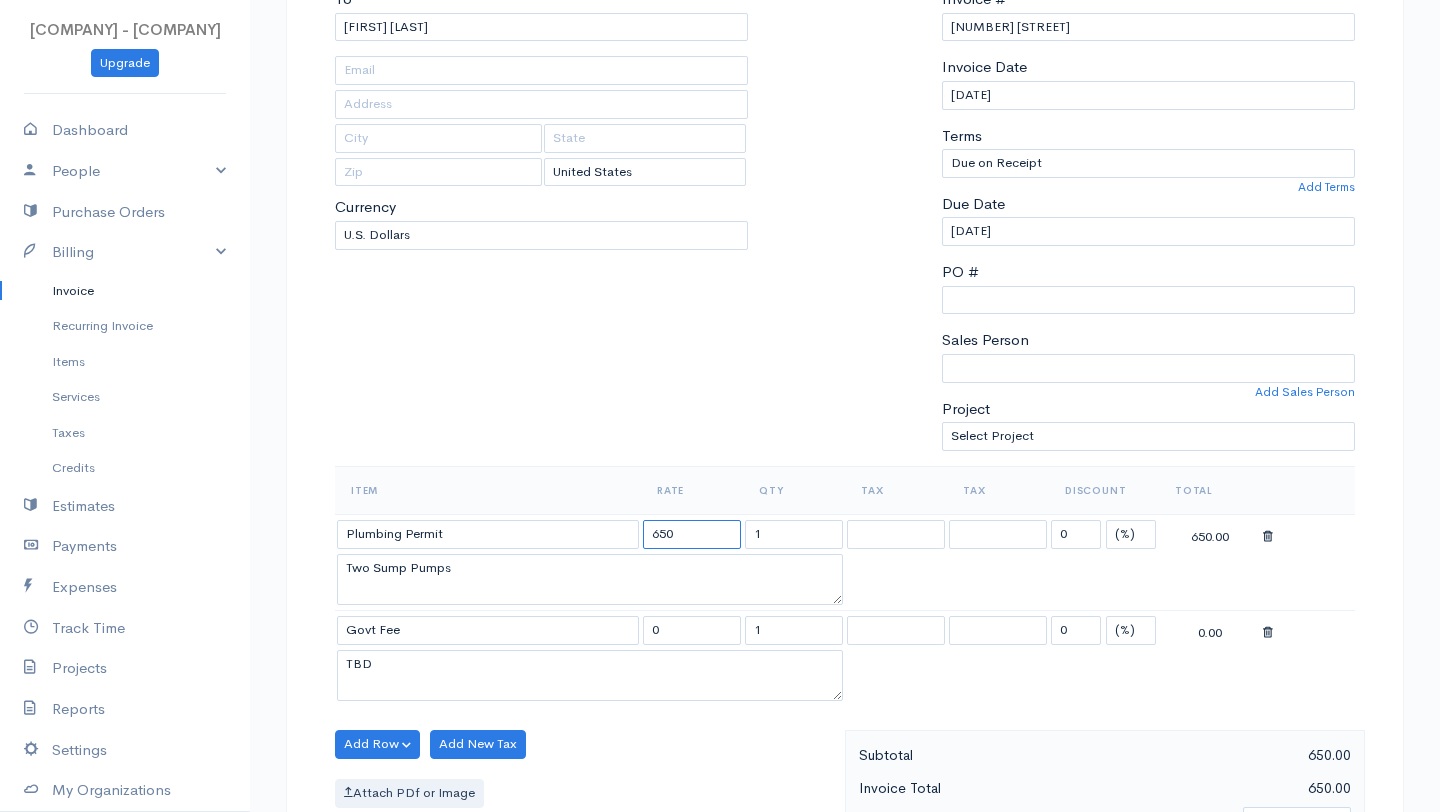 type on "650" 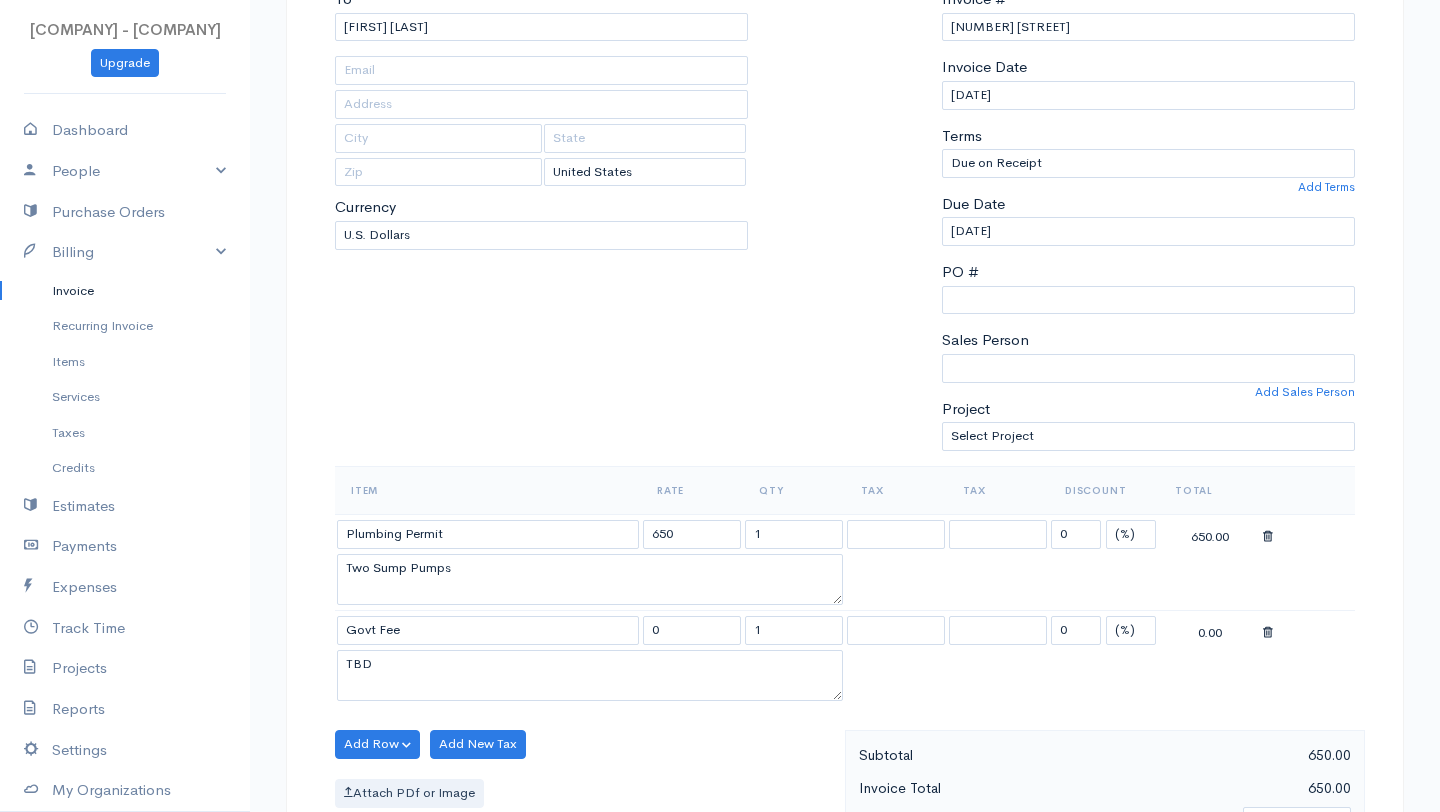 click on "To [FIRST] [LAST] [Choose Country] United States Canada United Kingdom Afghanistan Albania Algeria American Samoa Andorra Anguilla Angola Antarctica Antigua and Barbuda Argentina Armenia Aruba Australia Austria Azerbaijan Bahamas Bahrain Bangladesh Barbados Belgium Belize Benin Bermuda Bhutan Bolivia Bosnia and Herzegovina Botswana Bouvet Island Brazil British Indian Ocean Territory Brunei Darussalam Bulgaria Burkina Faso Burundi Cambodia Cameroon Canada Cape Verde Cayman Islands Central African Republic Chad Chile China Christmas Island Cocos (Keeling Islands) Colombia Comoros Congo Cook Islands Costa Rica Cote D'Ivoire (Ivory Coast) Croatia (Hrvatska) Cuba Curacao Cyprus Czech Republic Democratic Republic of the Congo Denmark Djibouti Dominica Dominican Republic East Timor Egypt El Salvador Ecuador Equatorial Guinea Eritrea Estonia Ethiopia Falkland Islands (Malvinas) Faroe Islands Federated States of Micronesia Fiji Finland France France, Metropolitan French Guiana French Polynesia French West Indies Gabon" at bounding box center (541, 227) 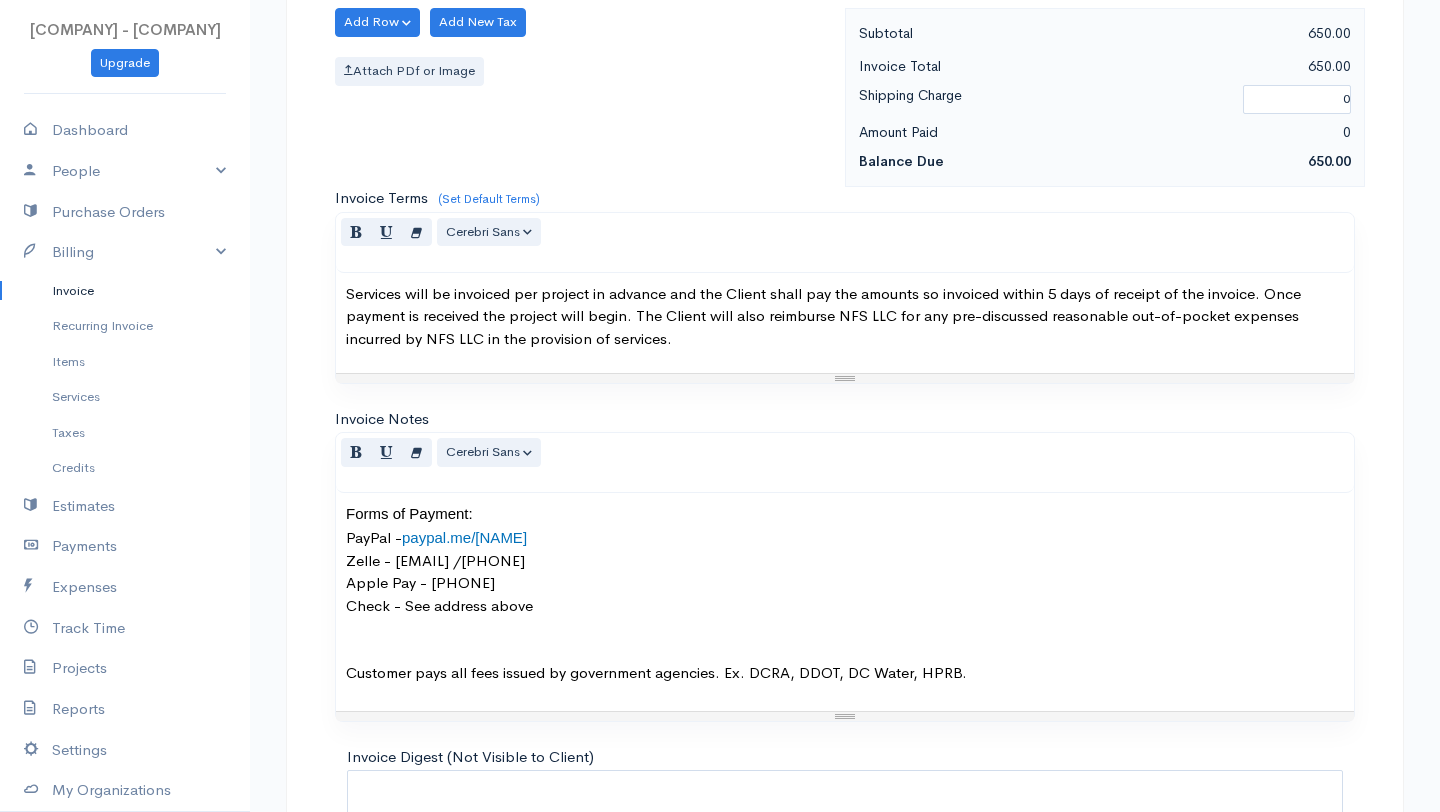 scroll, scrollTop: 1131, scrollLeft: 0, axis: vertical 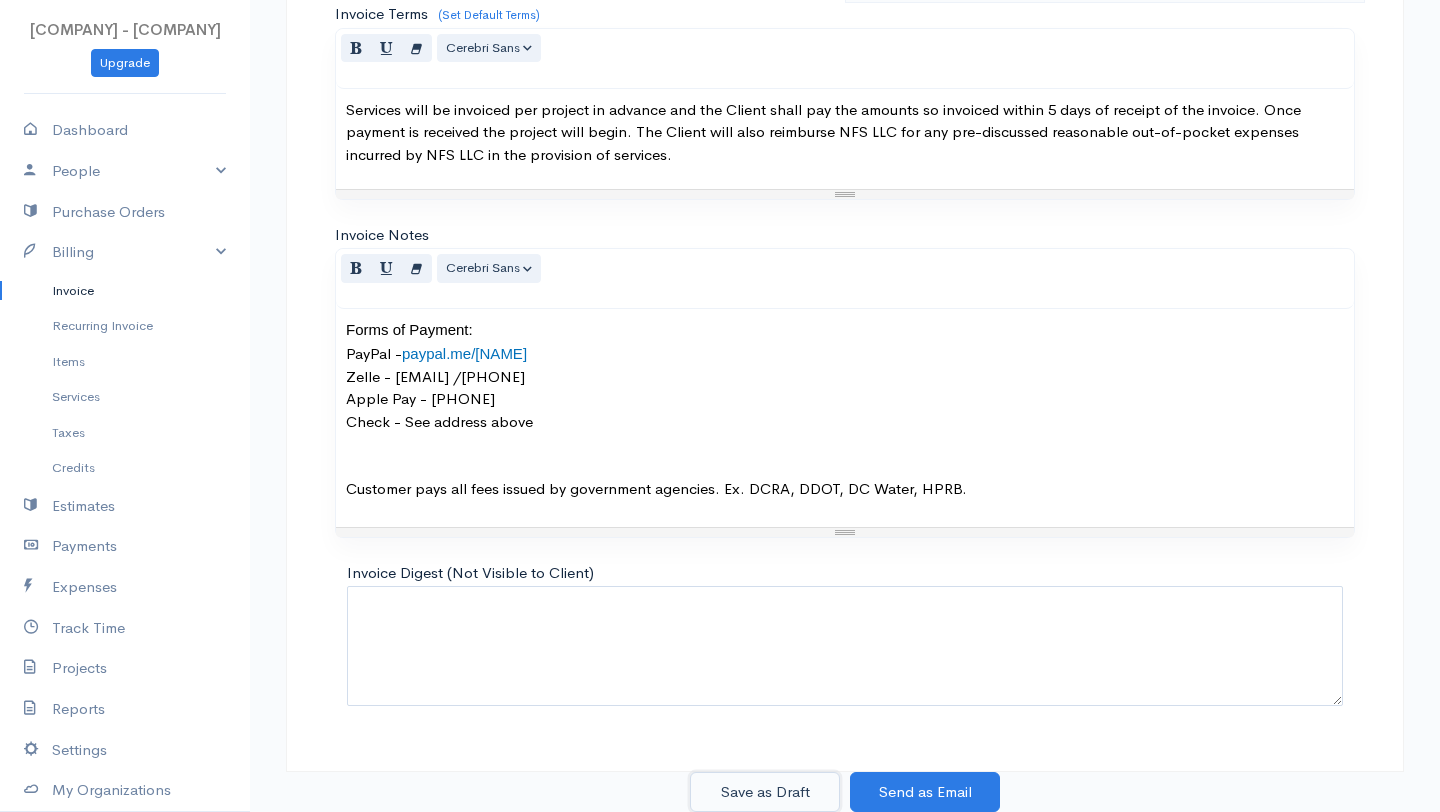 click on "Save as Draft" at bounding box center [765, 792] 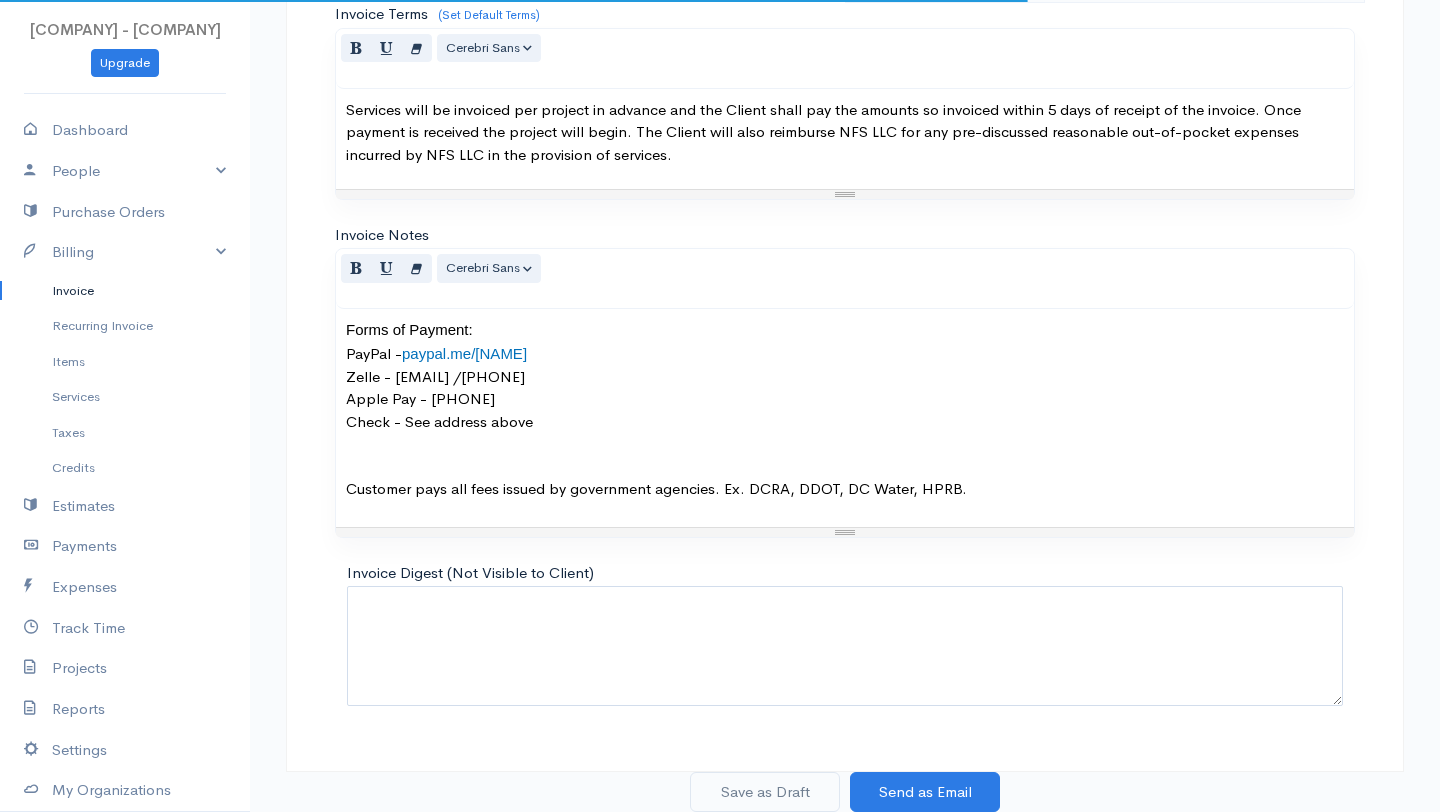 scroll, scrollTop: 0, scrollLeft: 0, axis: both 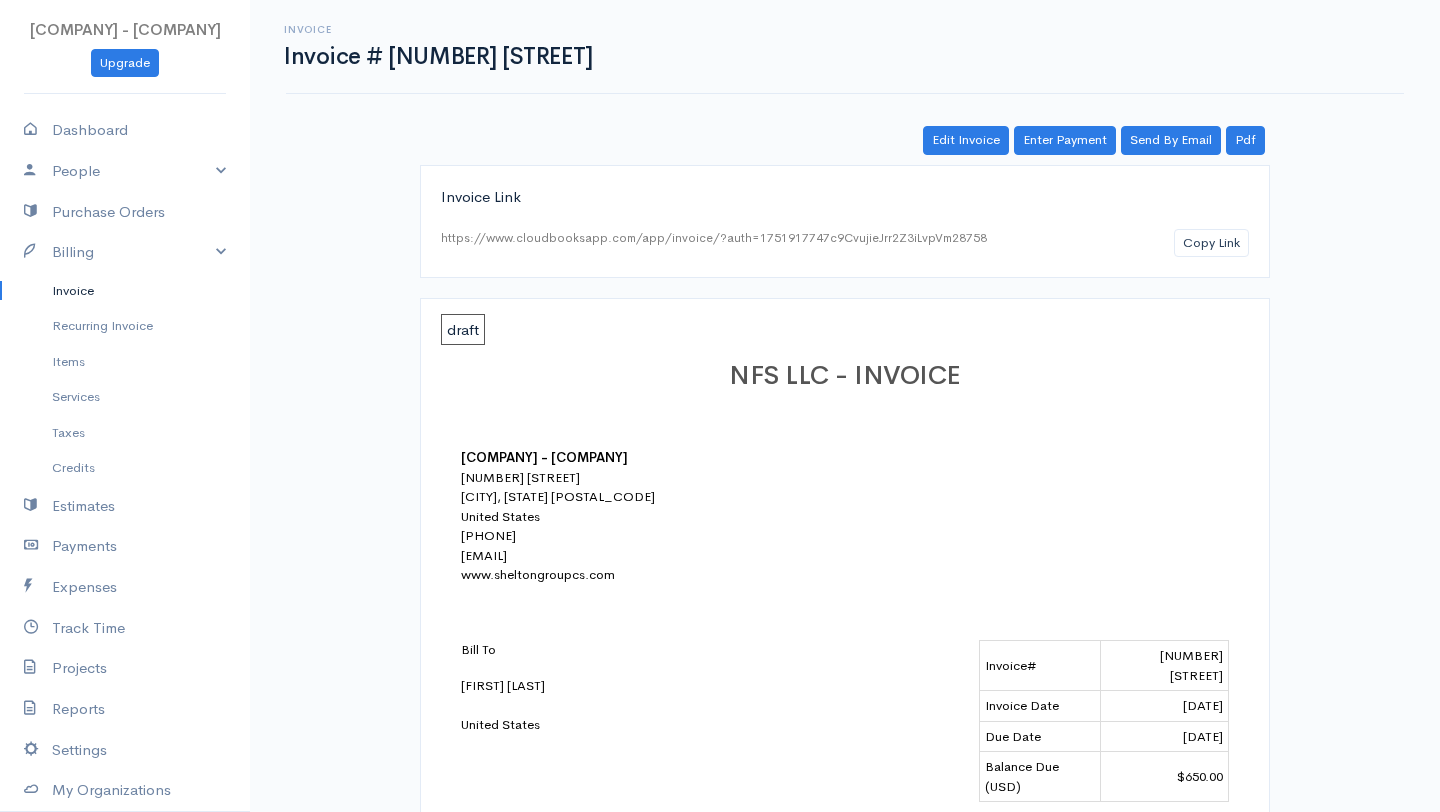 click on "[NUMBER] [STREET]" at bounding box center [1165, 666] 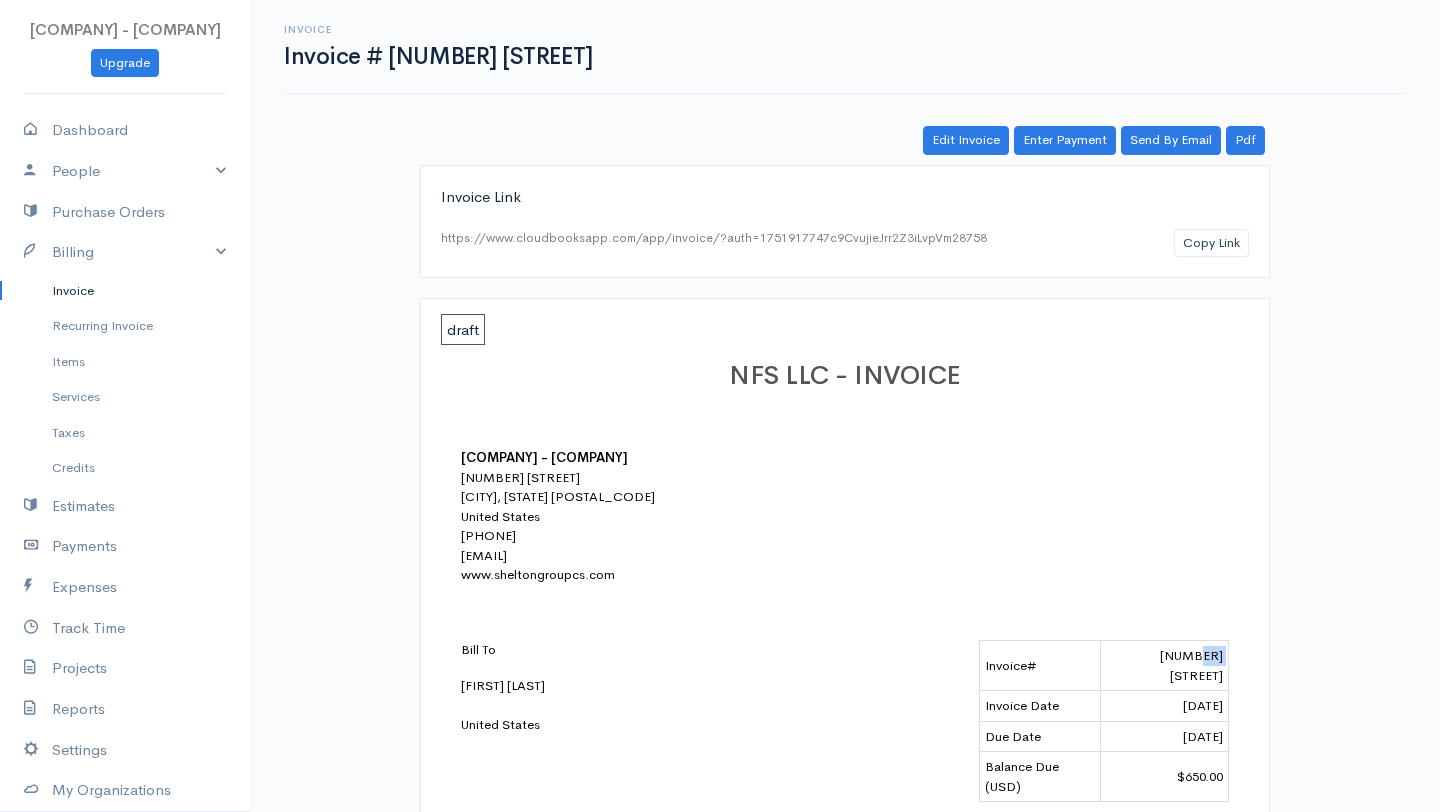 click on "[NUMBER] [STREET]" at bounding box center (1165, 666) 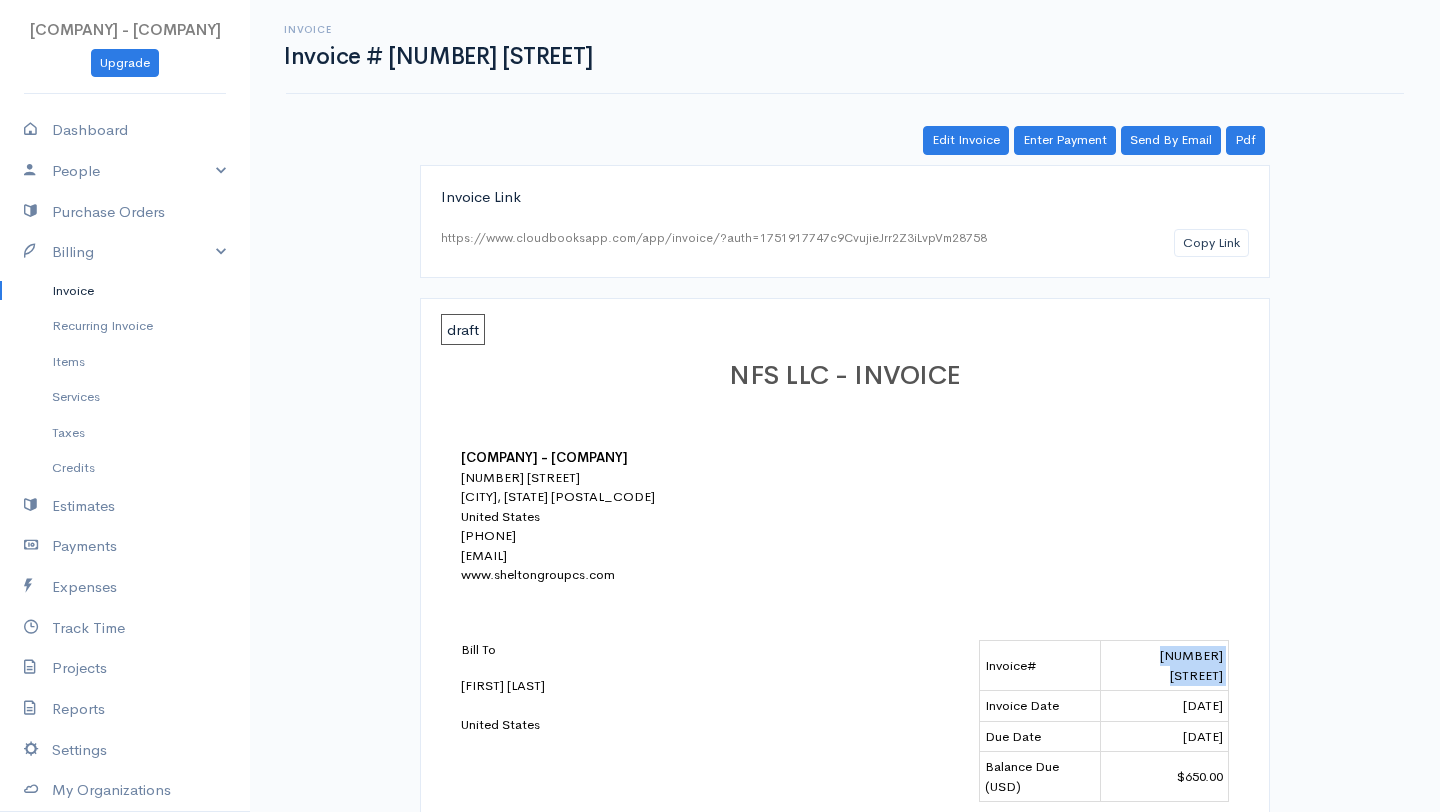 click on "[NUMBER] [STREET]" at bounding box center [1165, 666] 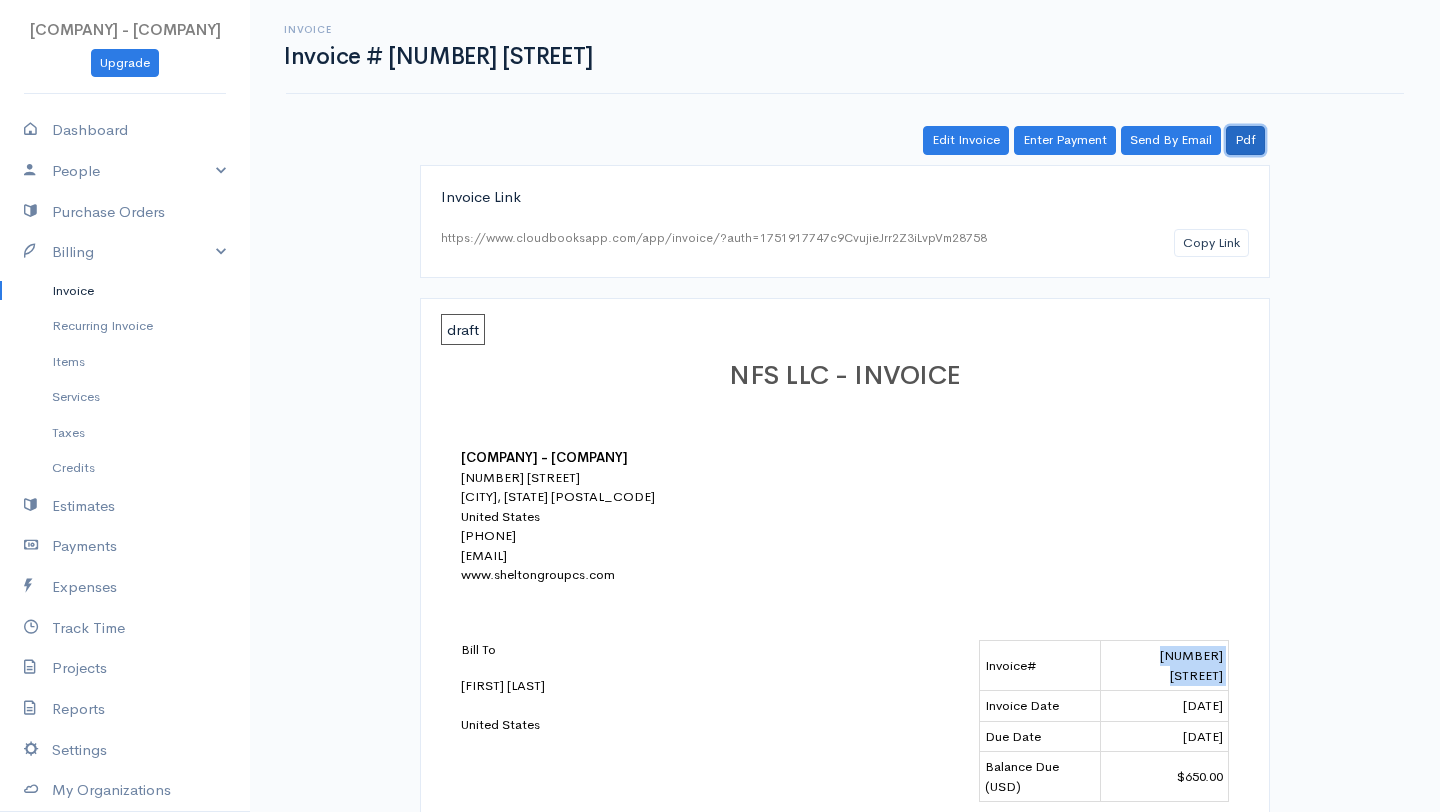 click on "Pdf" at bounding box center [1245, 140] 